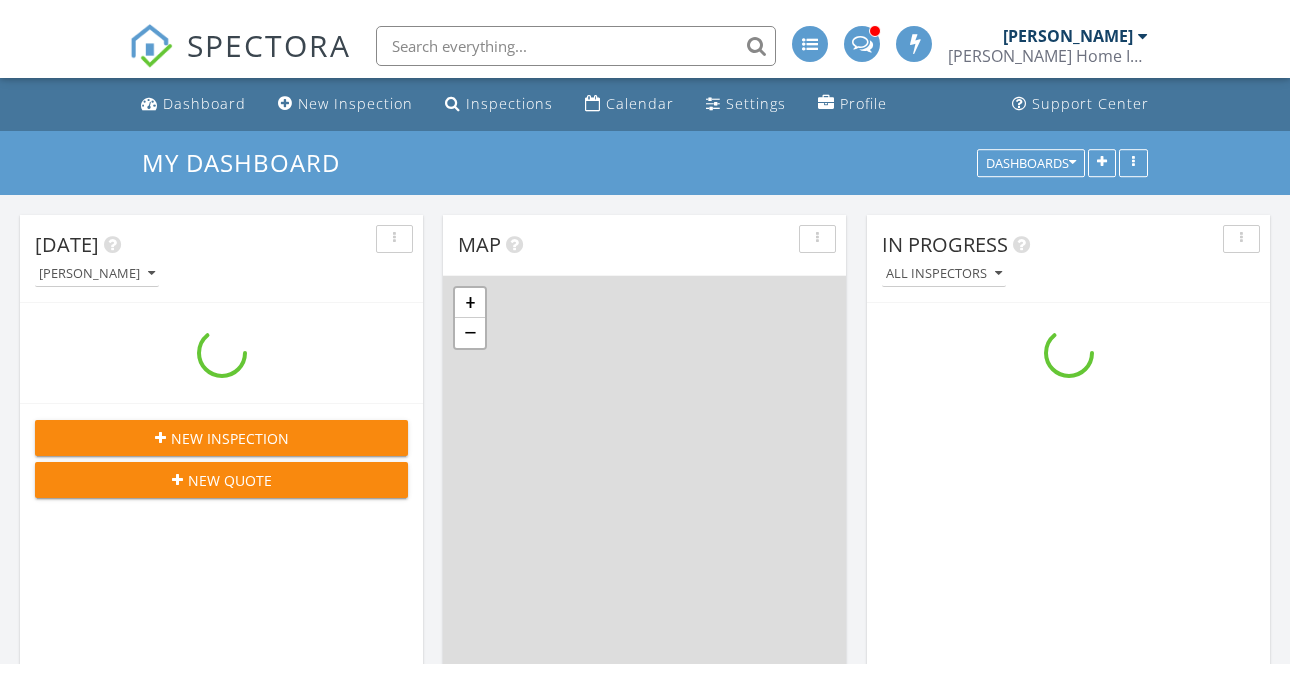 scroll, scrollTop: 0, scrollLeft: 0, axis: both 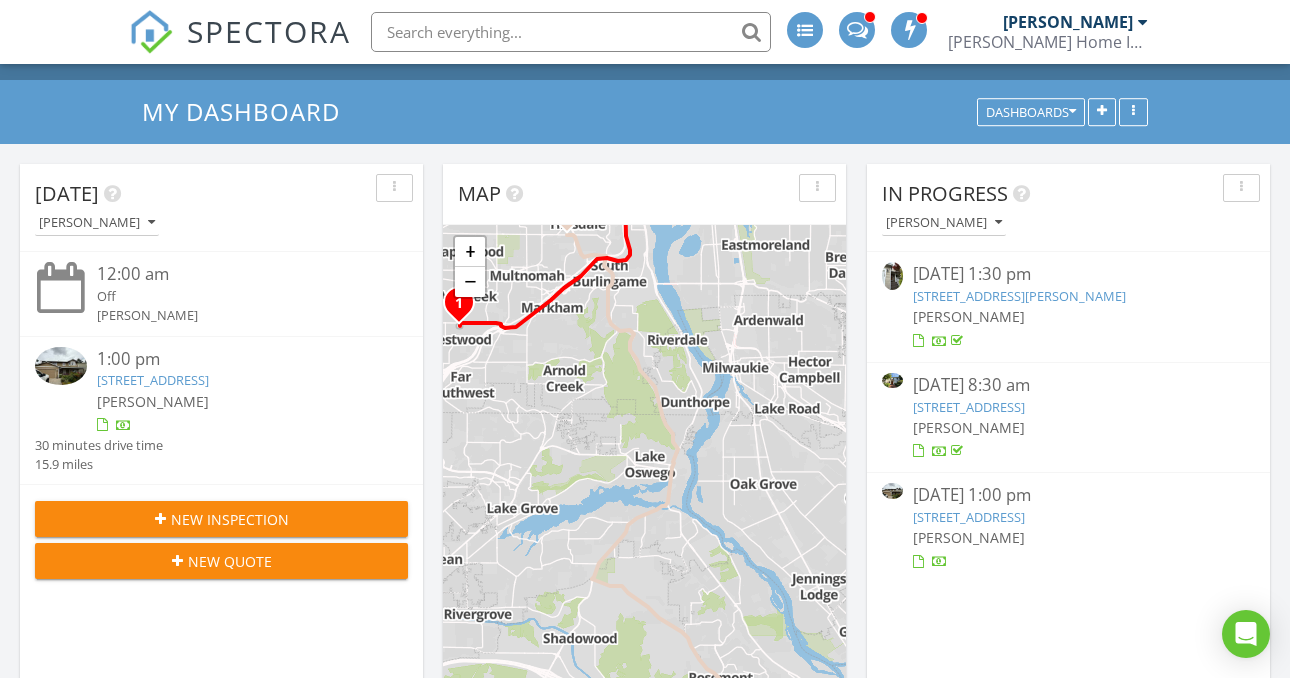 click on "37308 Coralburst St, Sandy, OR 97055" at bounding box center [1019, 296] 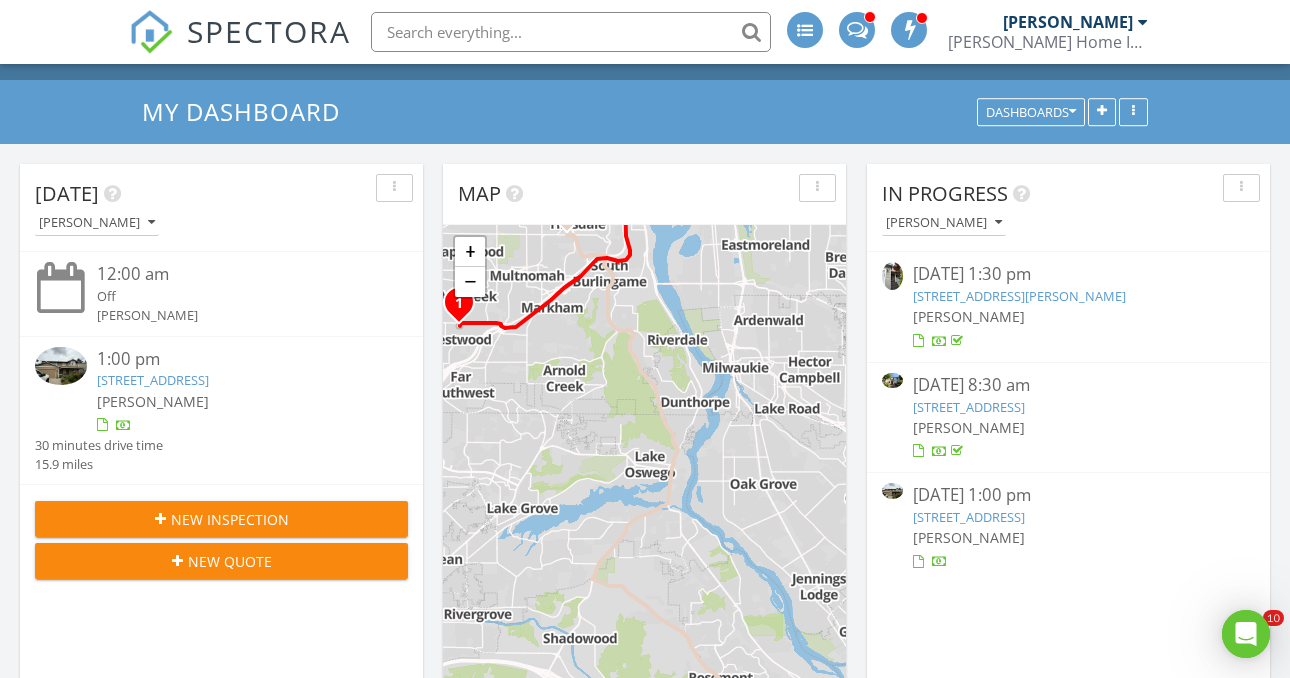 scroll, scrollTop: 0, scrollLeft: 0, axis: both 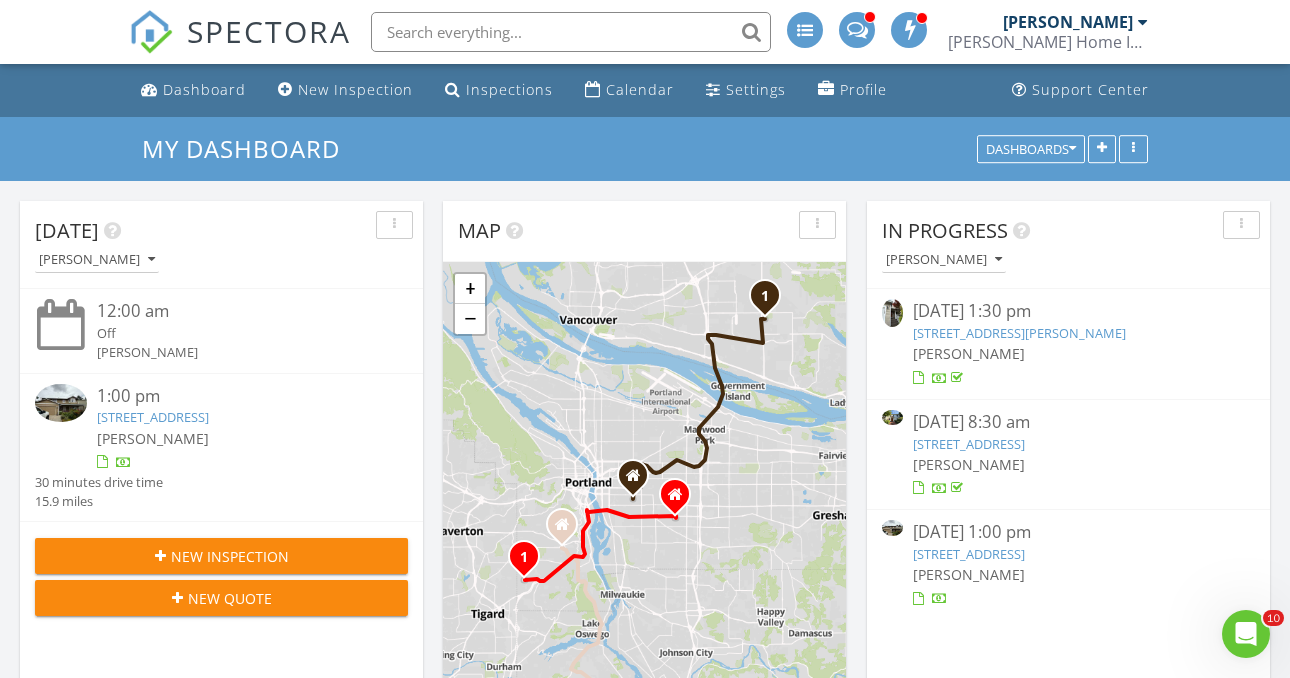 click on "16506 NE 13th St, Vancouver, WA 98684" at bounding box center [969, 554] 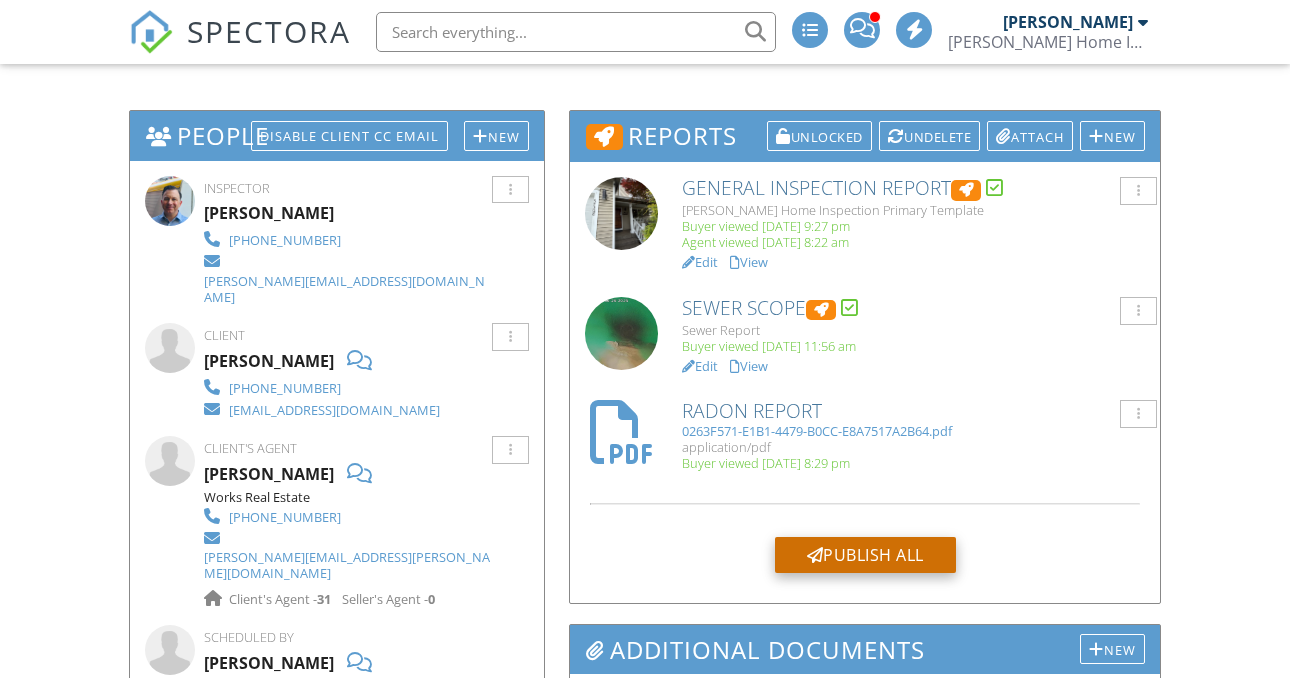scroll, scrollTop: 476, scrollLeft: 0, axis: vertical 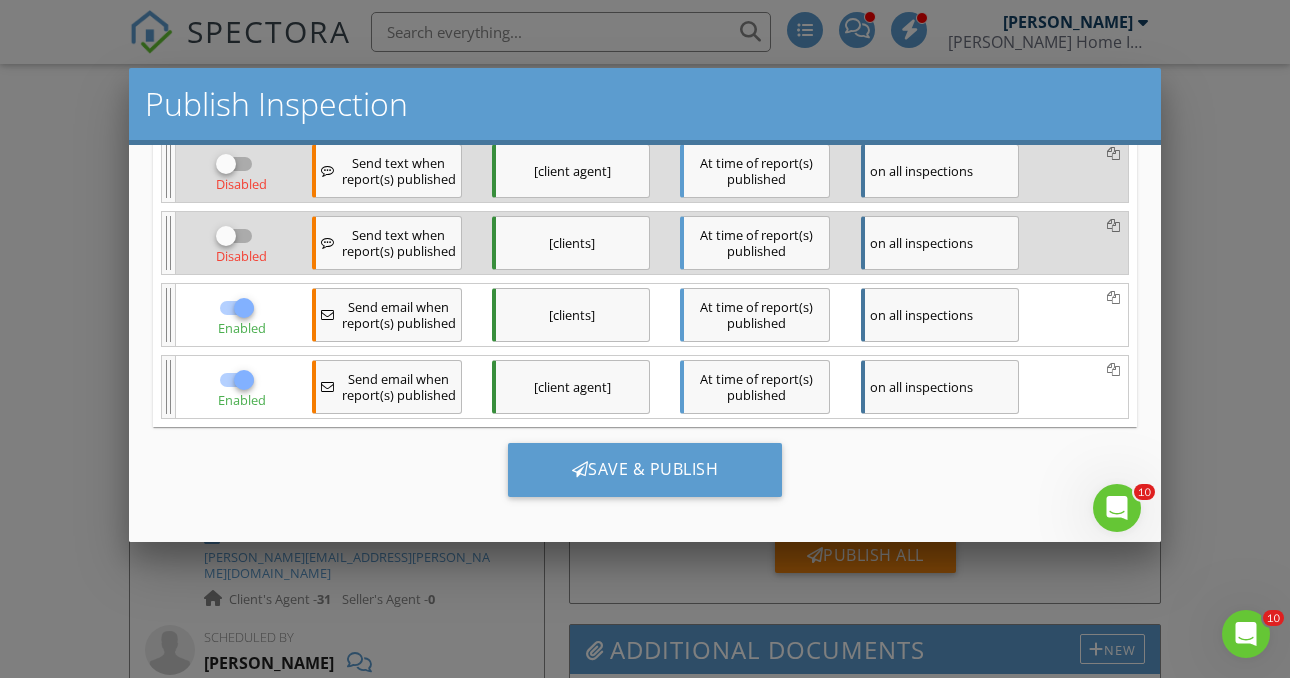 click at bounding box center (244, 307) 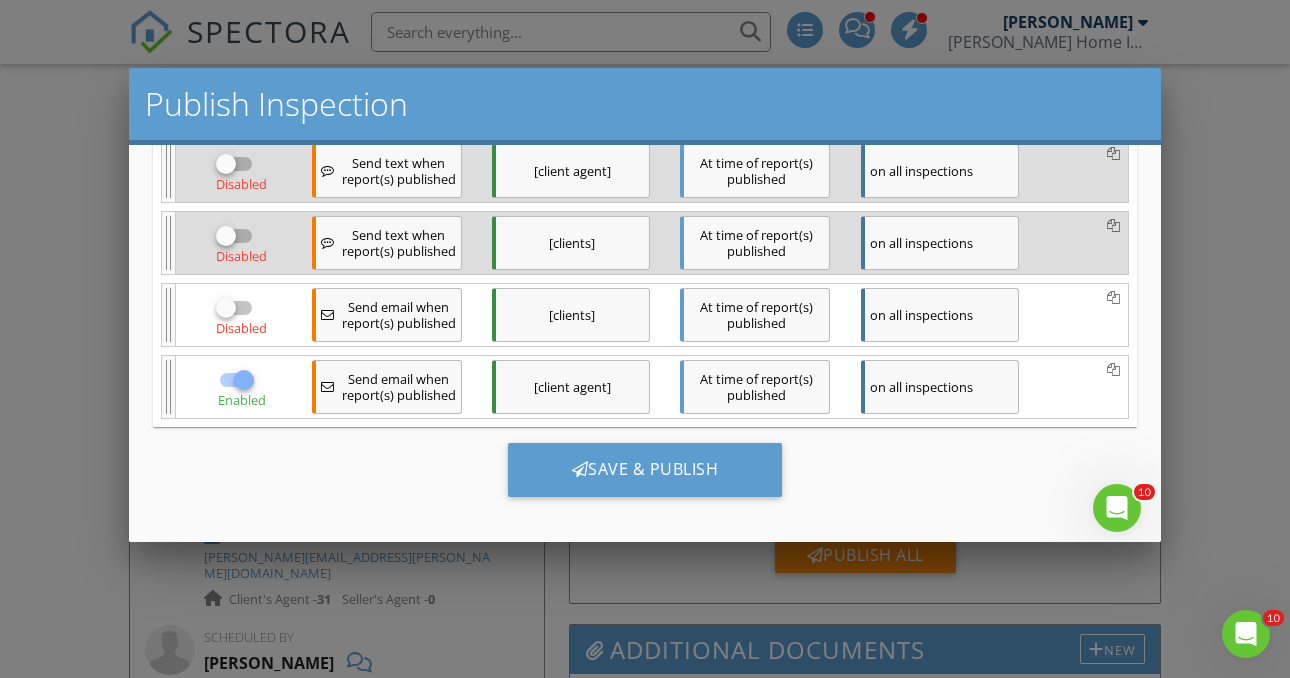 click at bounding box center [244, 379] 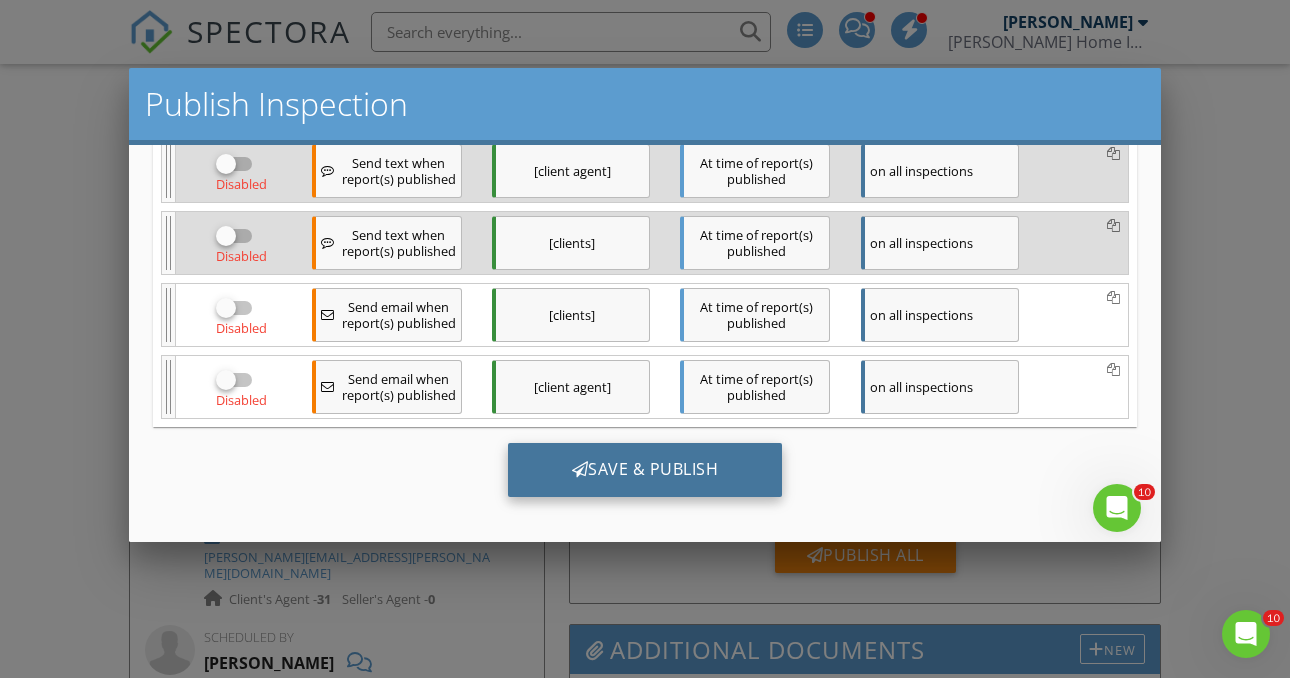 click on "Save & Publish" at bounding box center [645, 469] 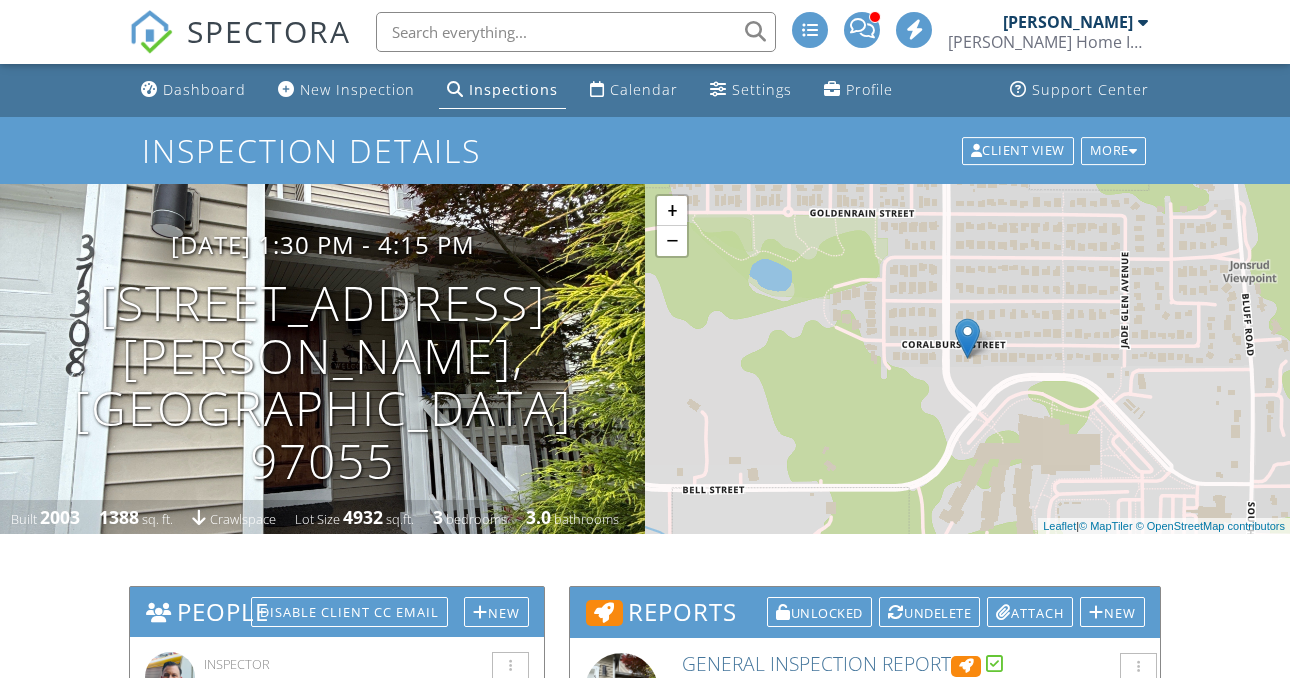 click on "Dashboard" at bounding box center [204, 89] 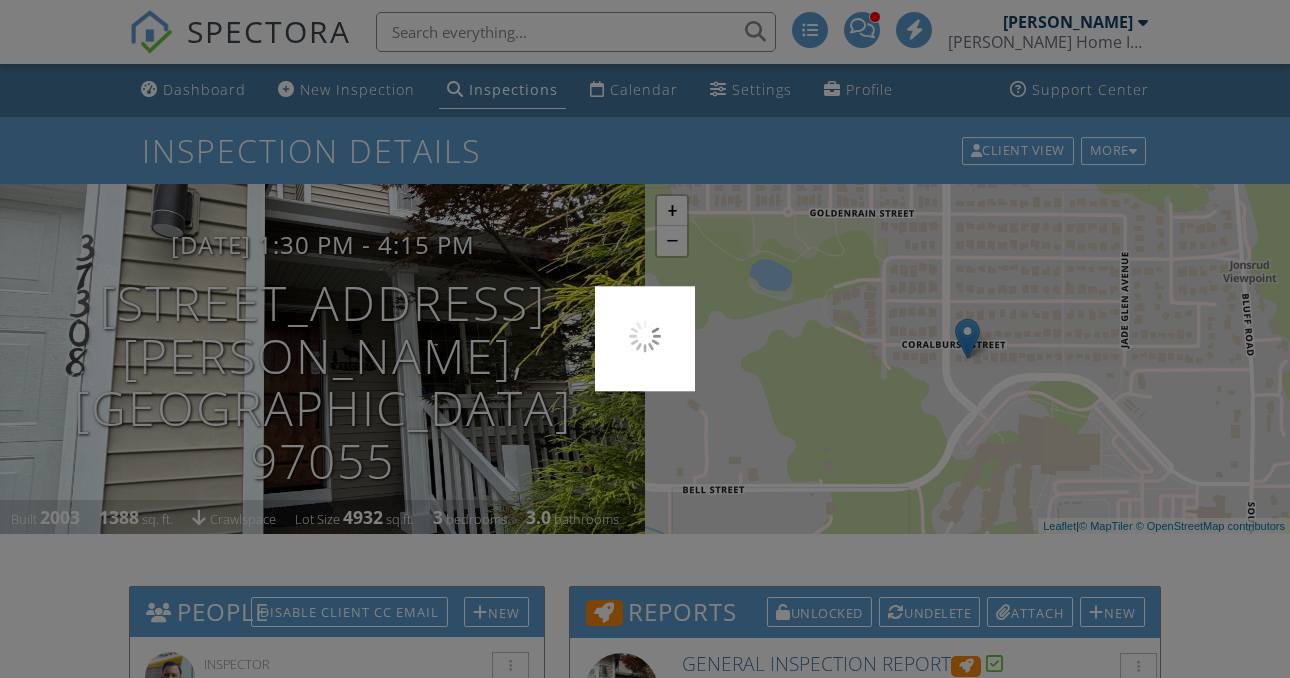 scroll, scrollTop: 0, scrollLeft: 0, axis: both 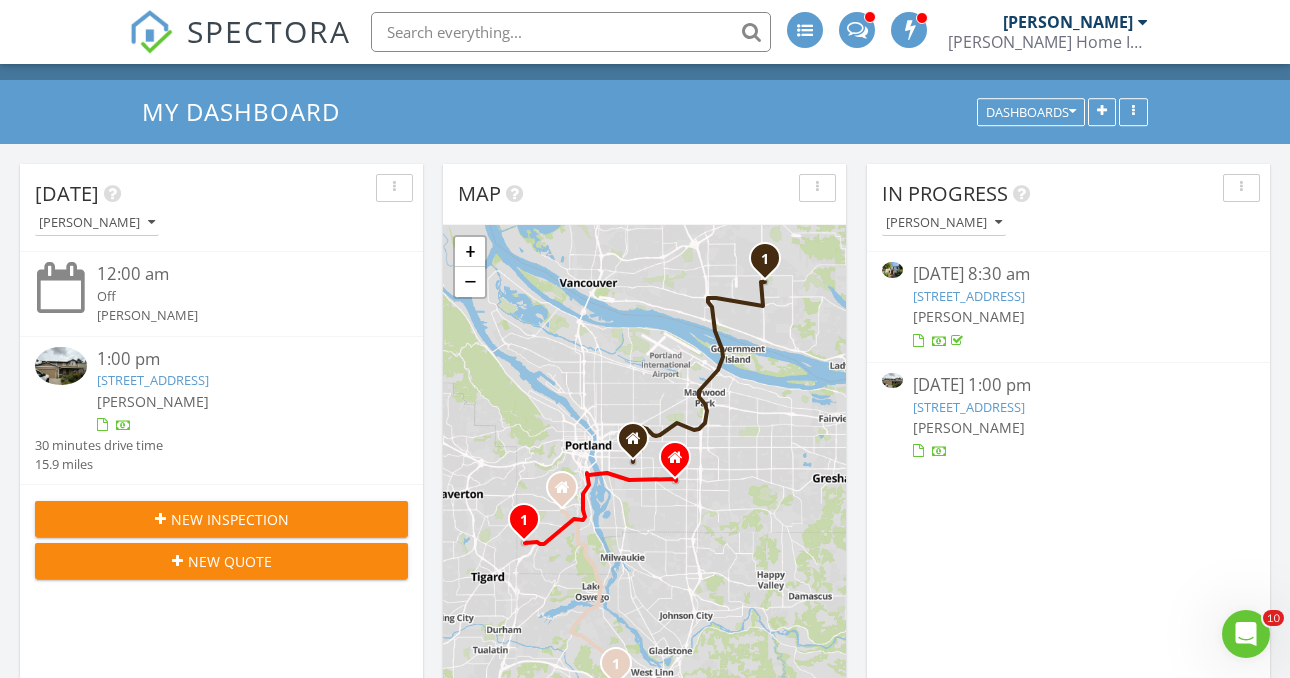 click on "6322 Pony Ct, West Linn, OR 97068" at bounding box center (969, 296) 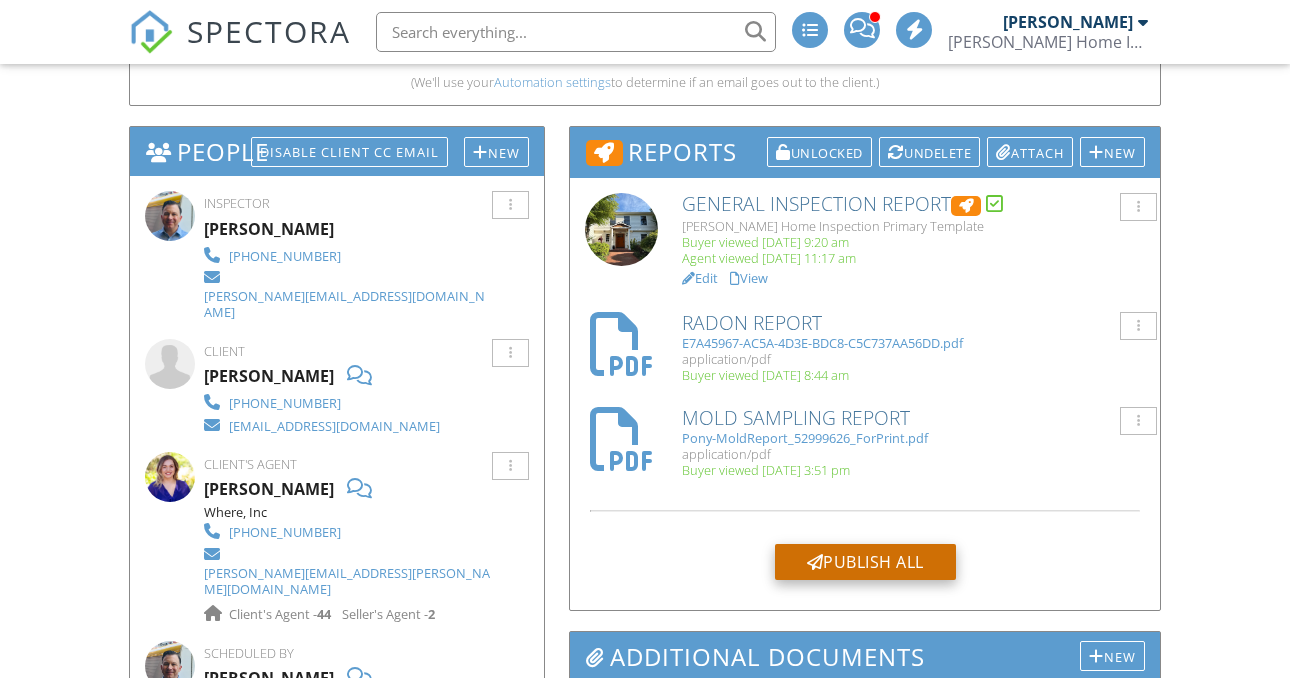 scroll, scrollTop: 693, scrollLeft: 0, axis: vertical 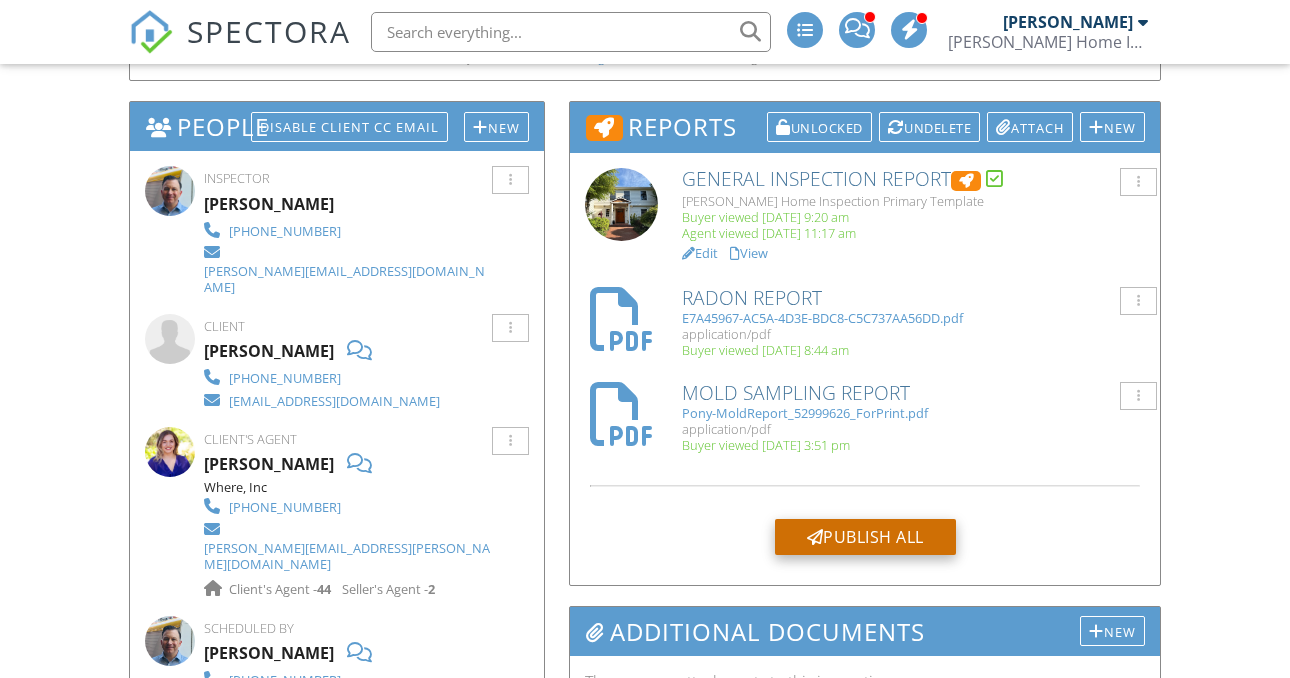 click on "Publish All" at bounding box center [865, 537] 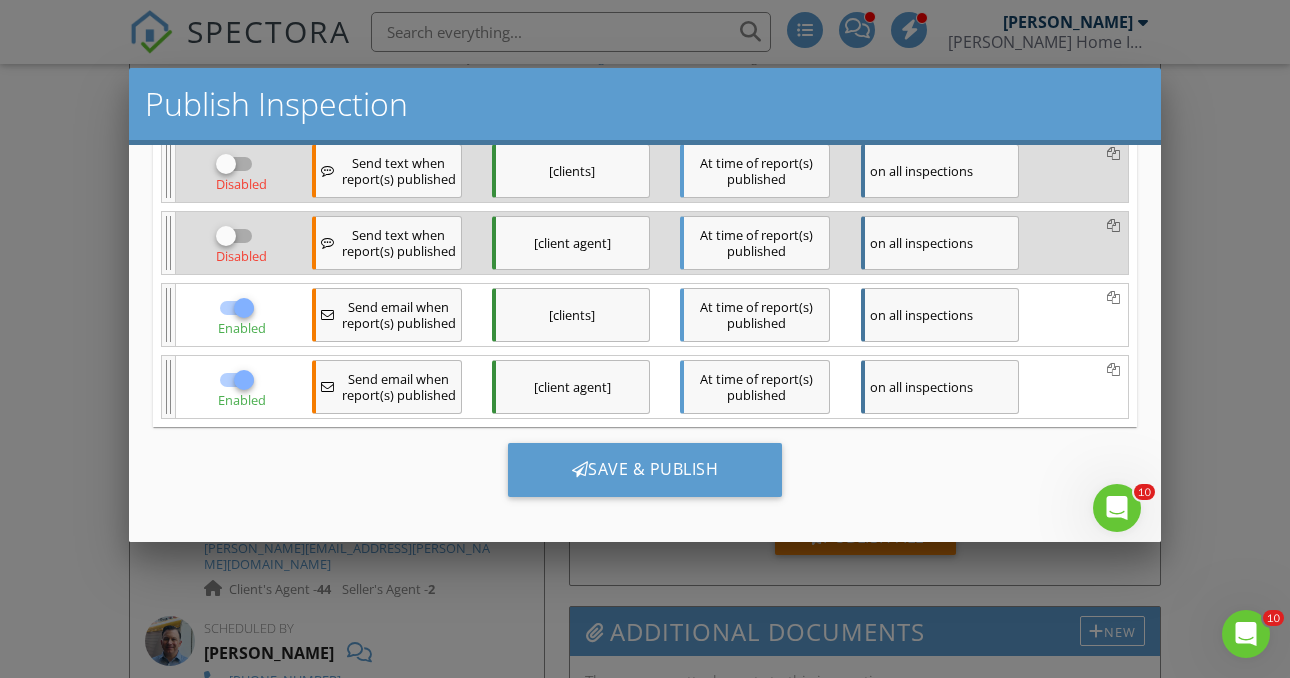scroll, scrollTop: 0, scrollLeft: 0, axis: both 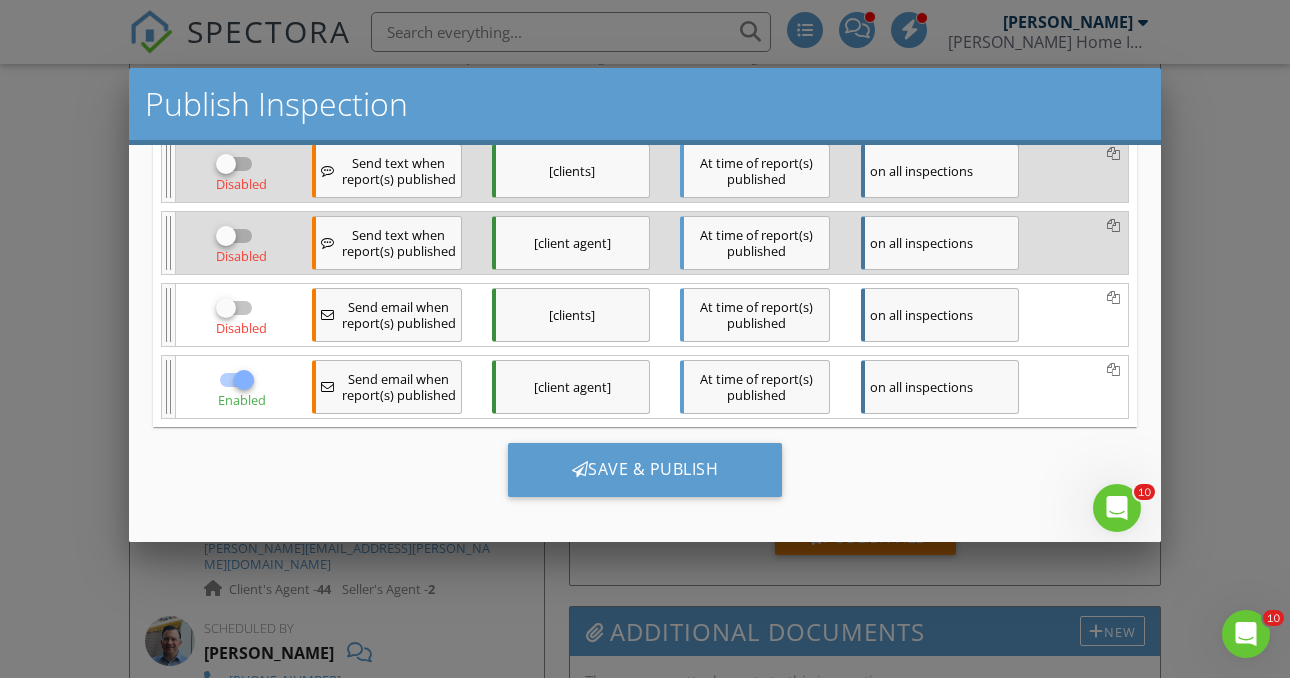 click at bounding box center [244, 379] 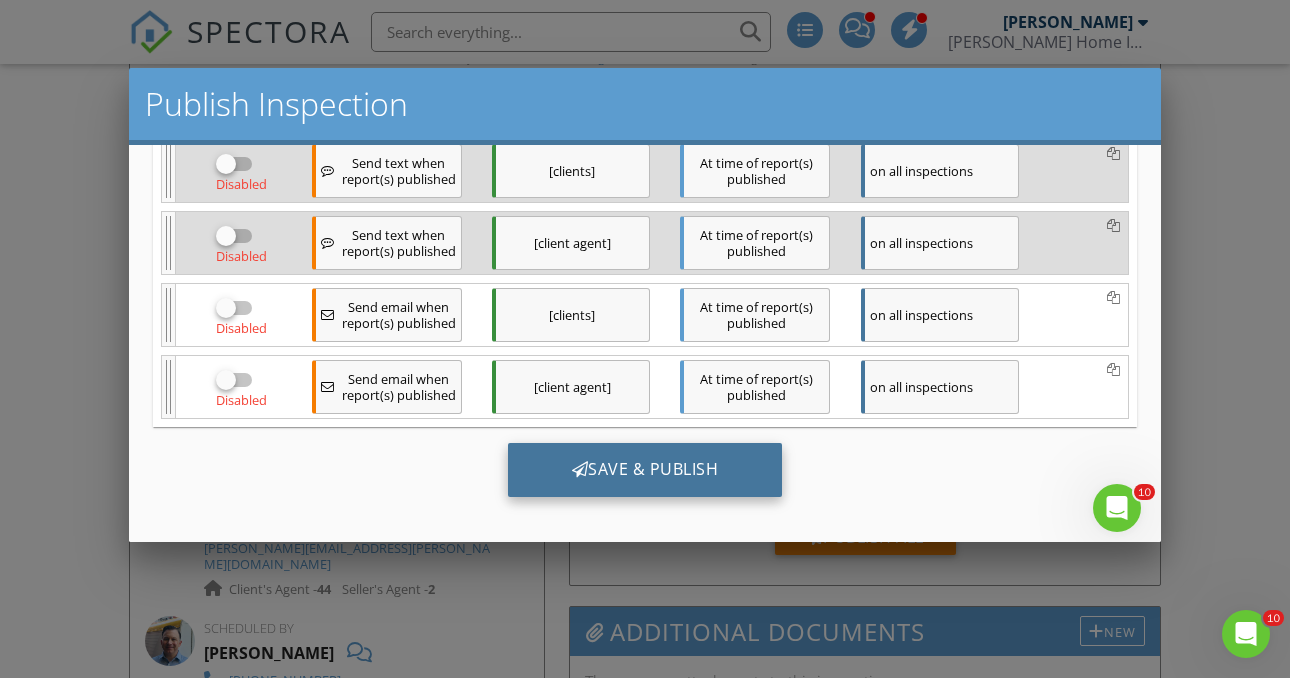 click on "Save & Publish" at bounding box center (645, 469) 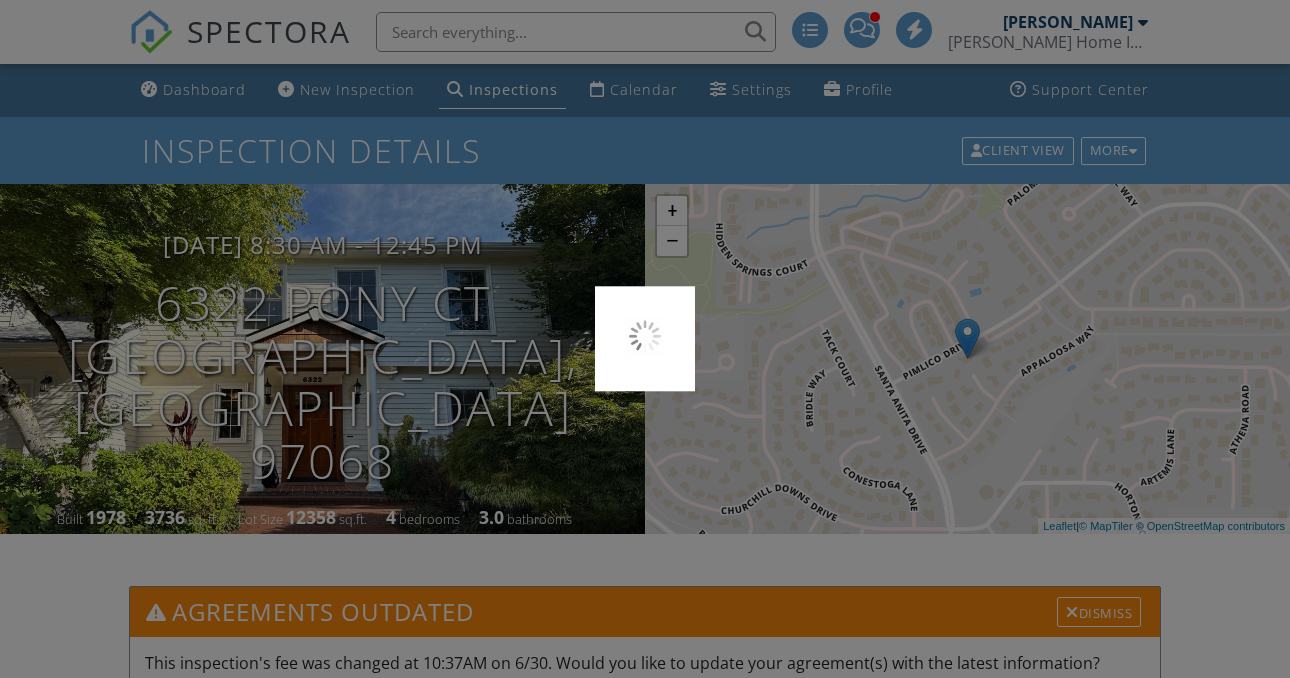 scroll, scrollTop: 0, scrollLeft: 0, axis: both 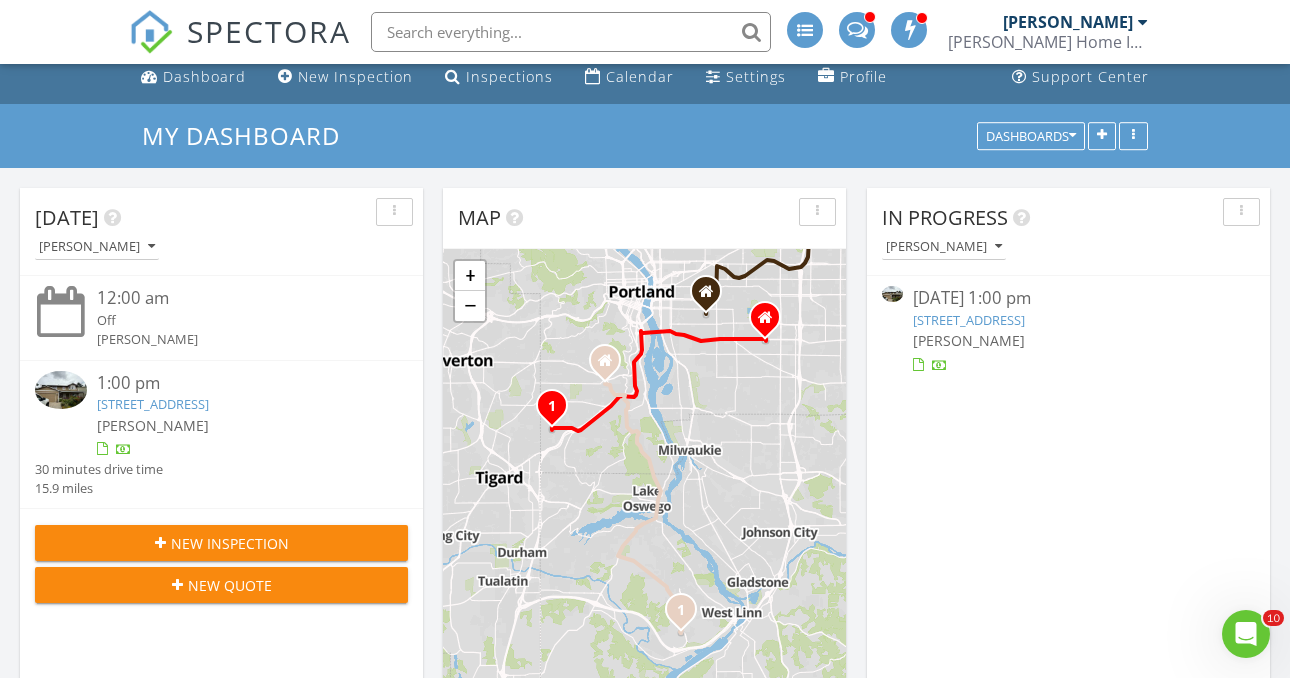 click on "[STREET_ADDRESS]" at bounding box center [969, 320] 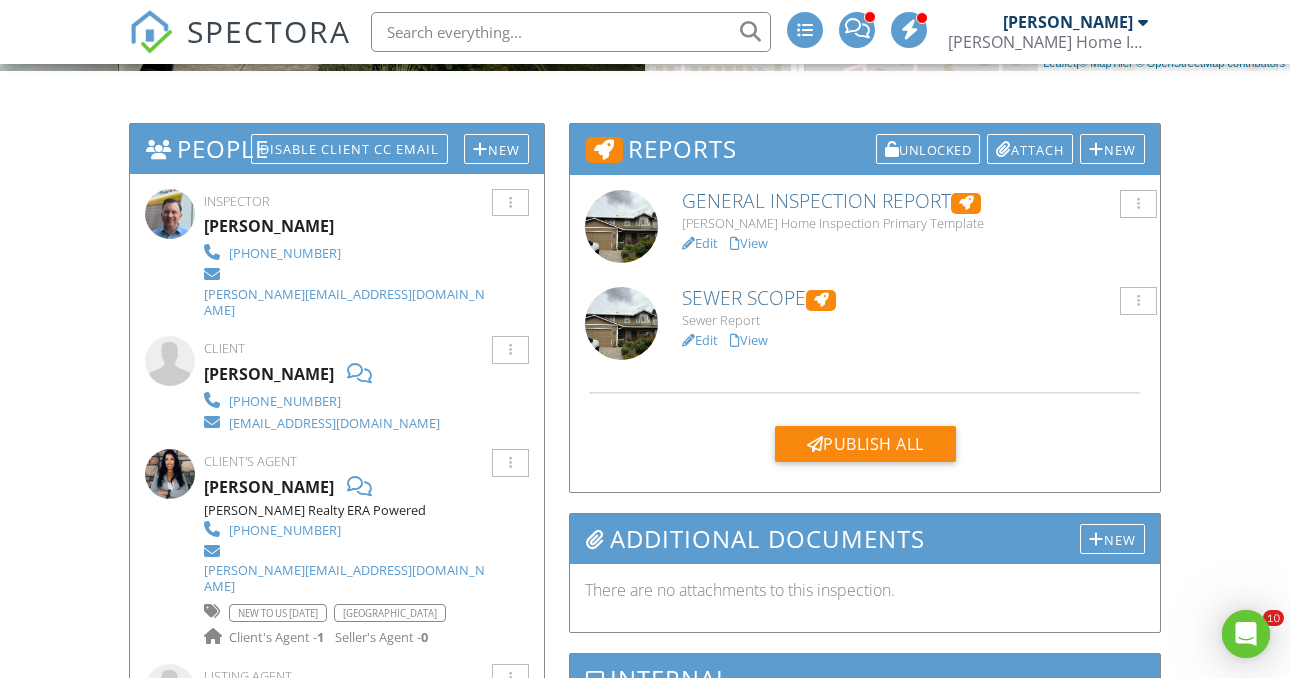 scroll, scrollTop: 0, scrollLeft: 0, axis: both 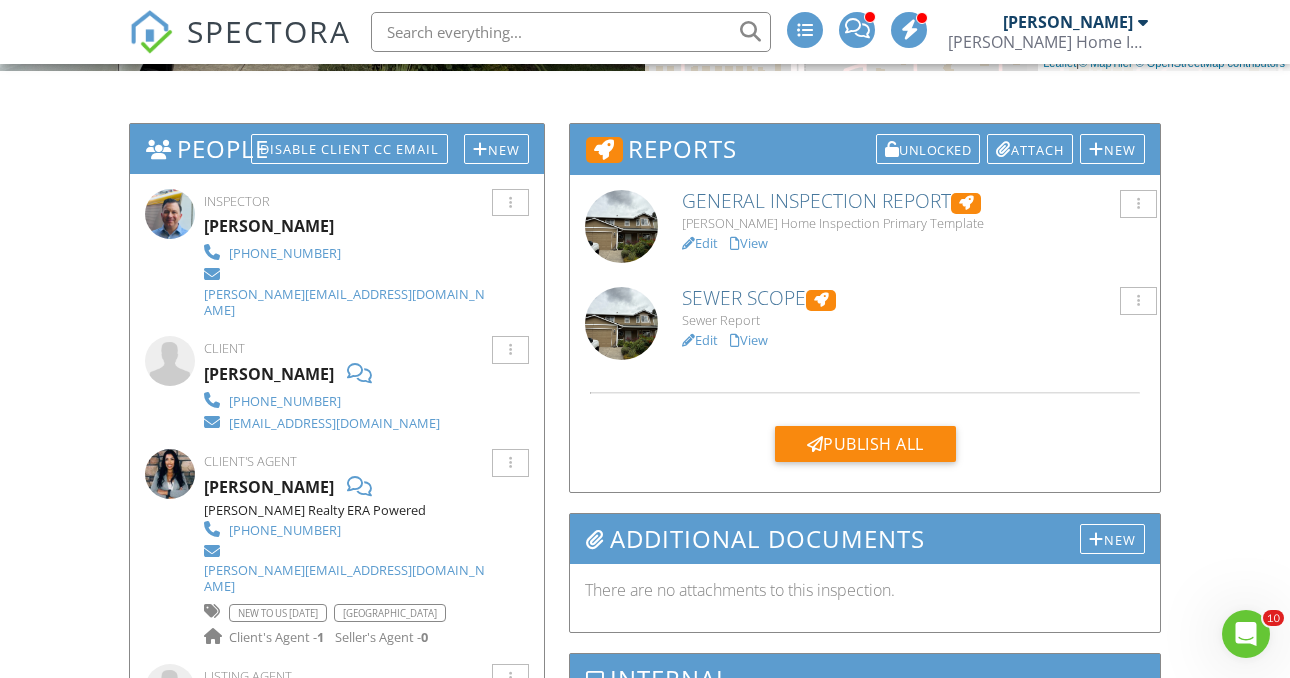 click on "View" at bounding box center (749, 243) 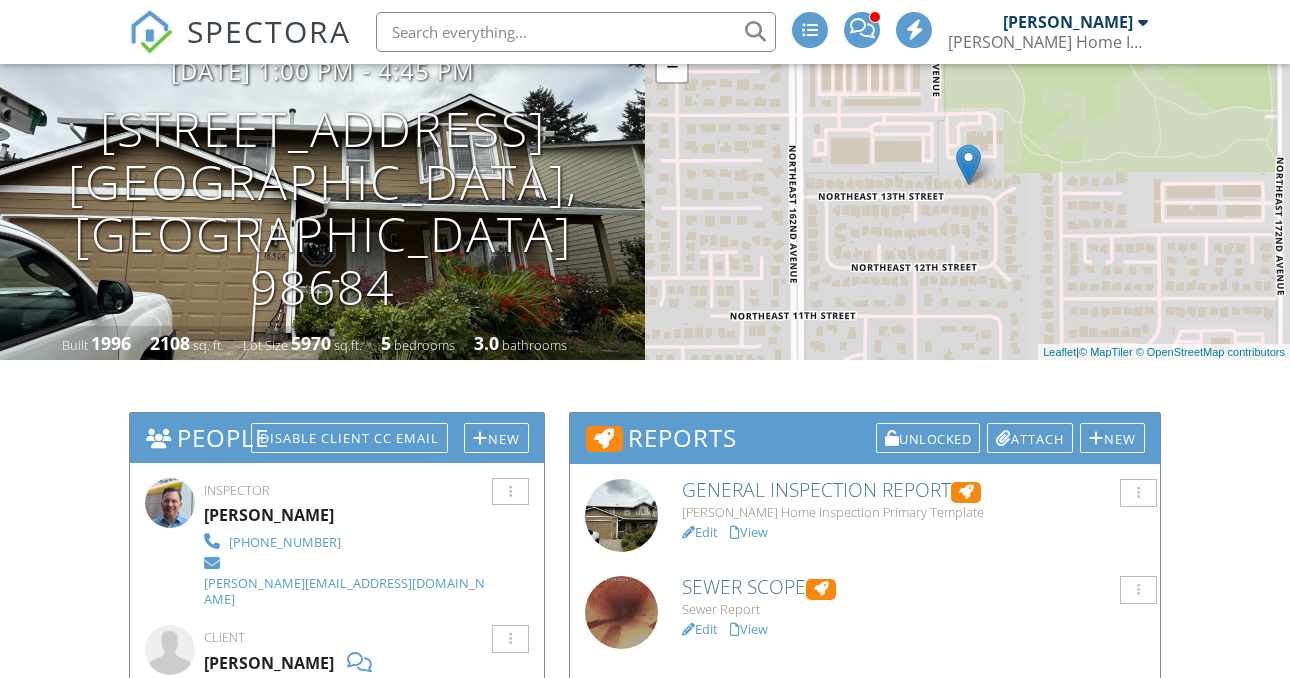 scroll, scrollTop: 174, scrollLeft: 0, axis: vertical 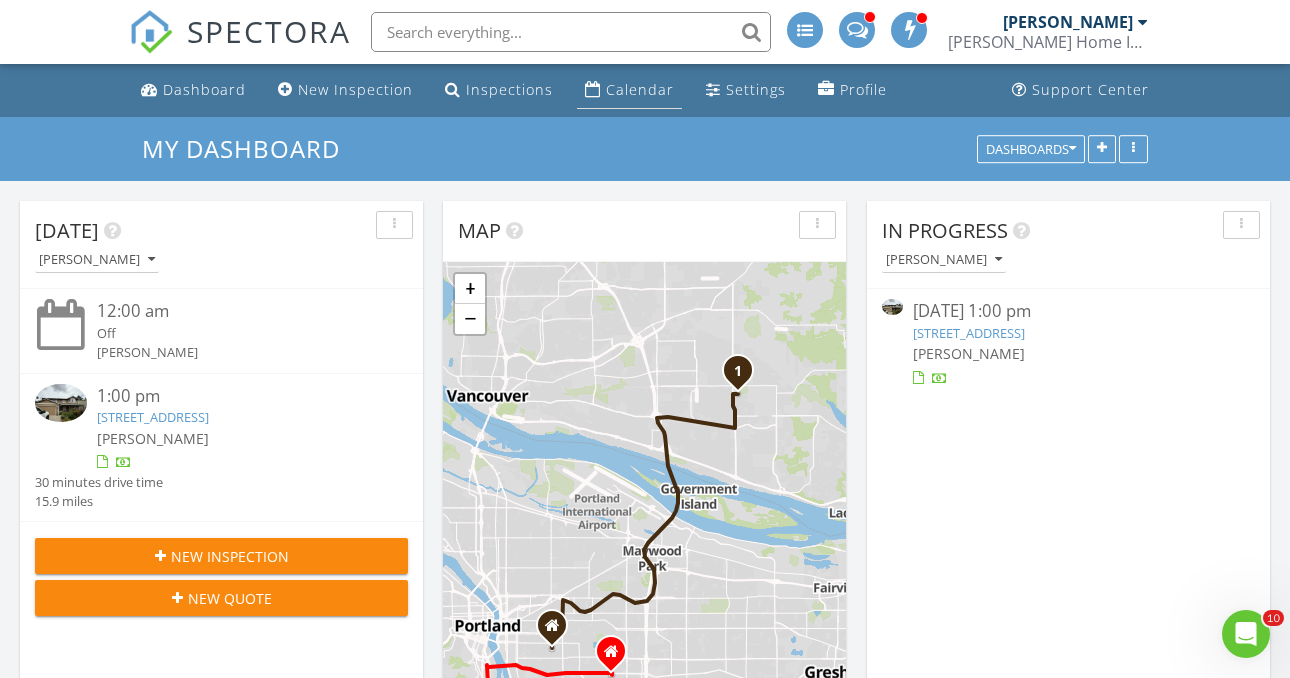 click on "Calendar" at bounding box center [640, 89] 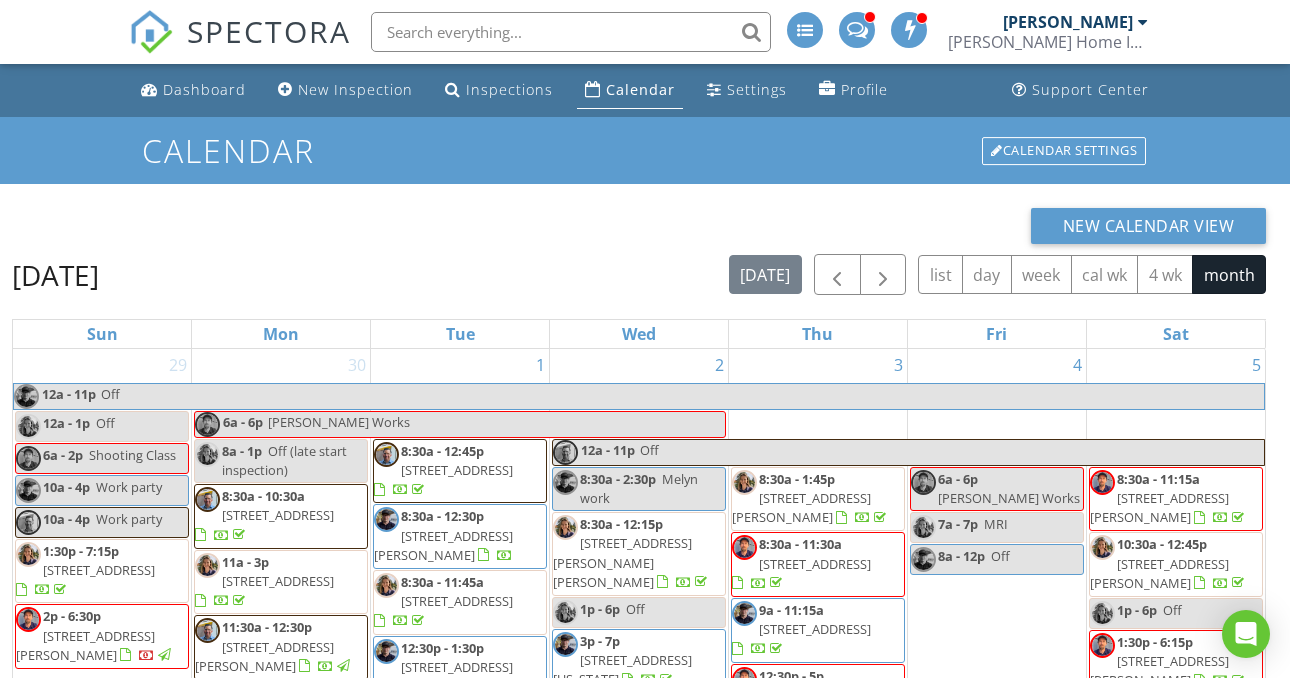 scroll, scrollTop: 266, scrollLeft: 0, axis: vertical 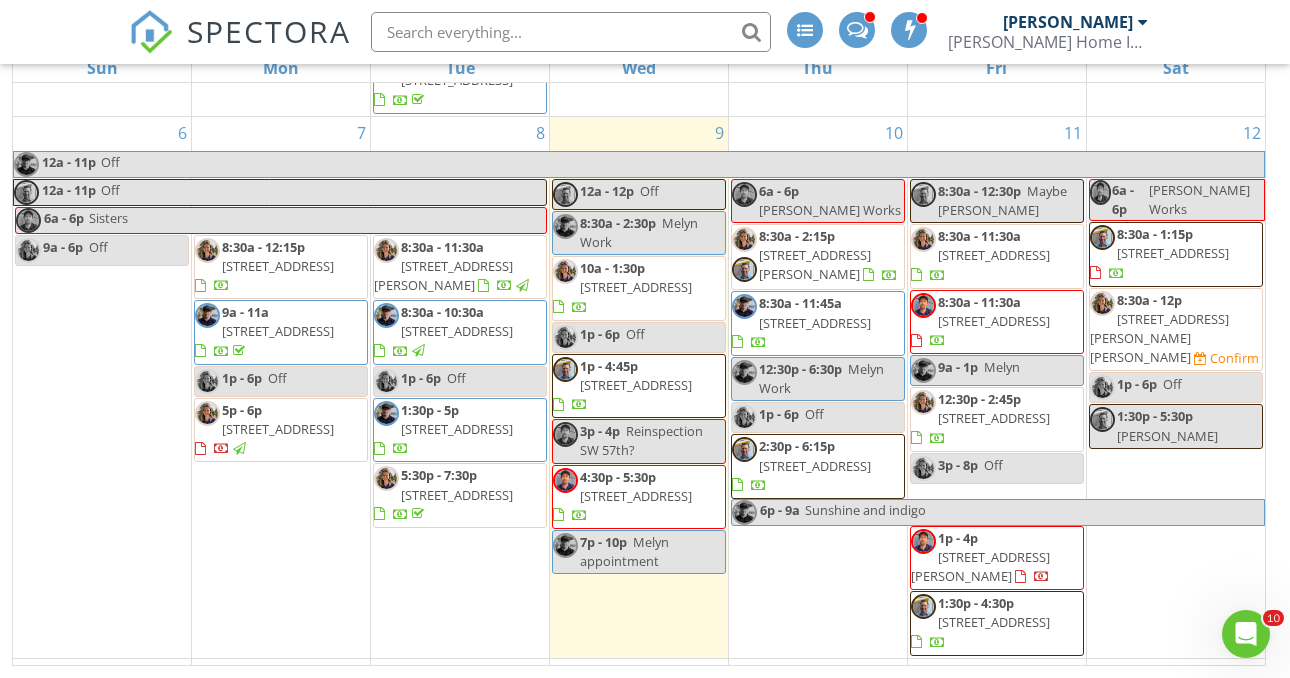 click on "11
8:30a - 12:30p
Maybe Natasha
8:30a - 11:30a
16445 SW Meadowood Way, Tigard 97224
8:30a - 11:30a
18385 SW Deloris Ln, Beaverton 97007
9a - 1p
Melyn
12:30p - 2:45p
17003 SW Eldorado Dr, Tigard 97224
3p - 8p
Off" at bounding box center (997, 387) 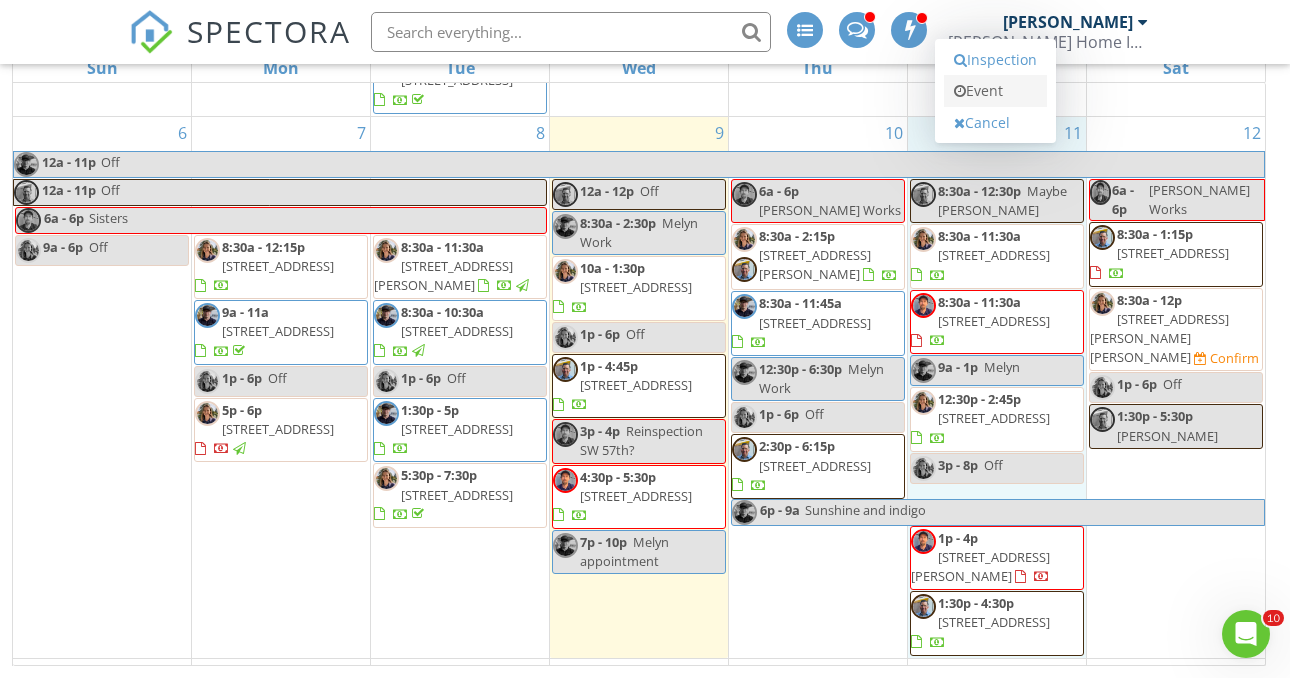 click on "Event" at bounding box center (995, 91) 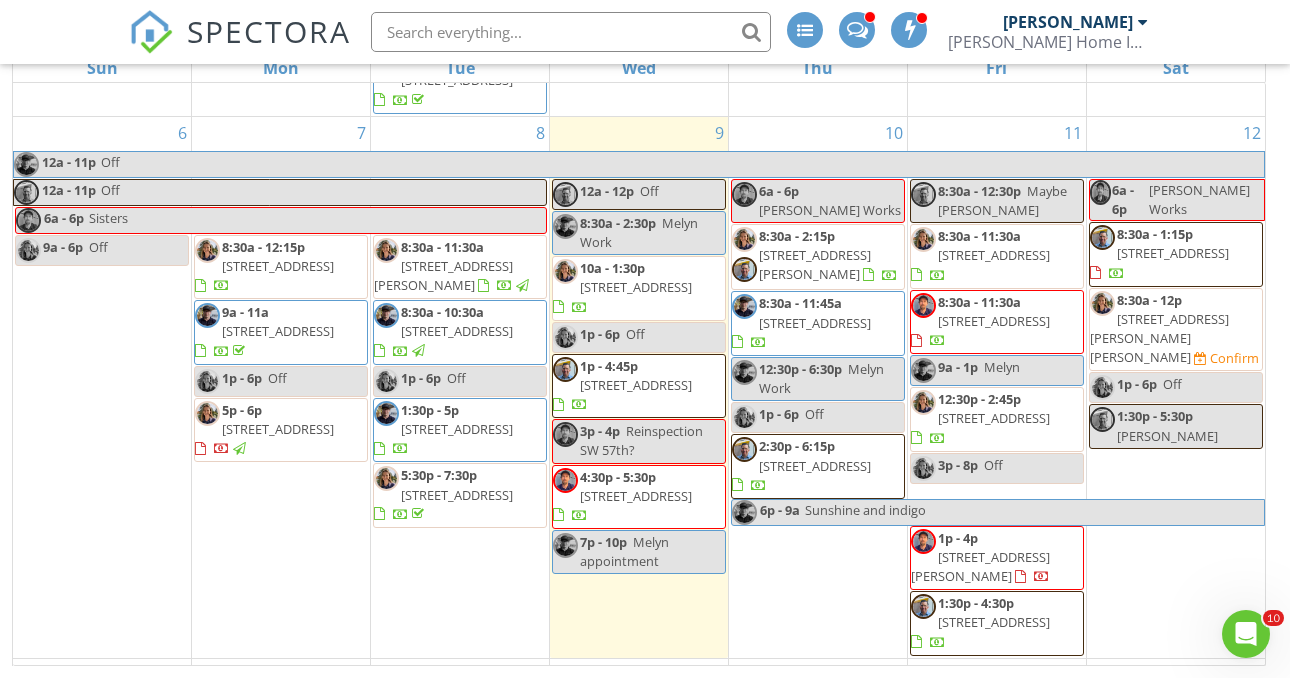 click at bounding box center [645, 339] 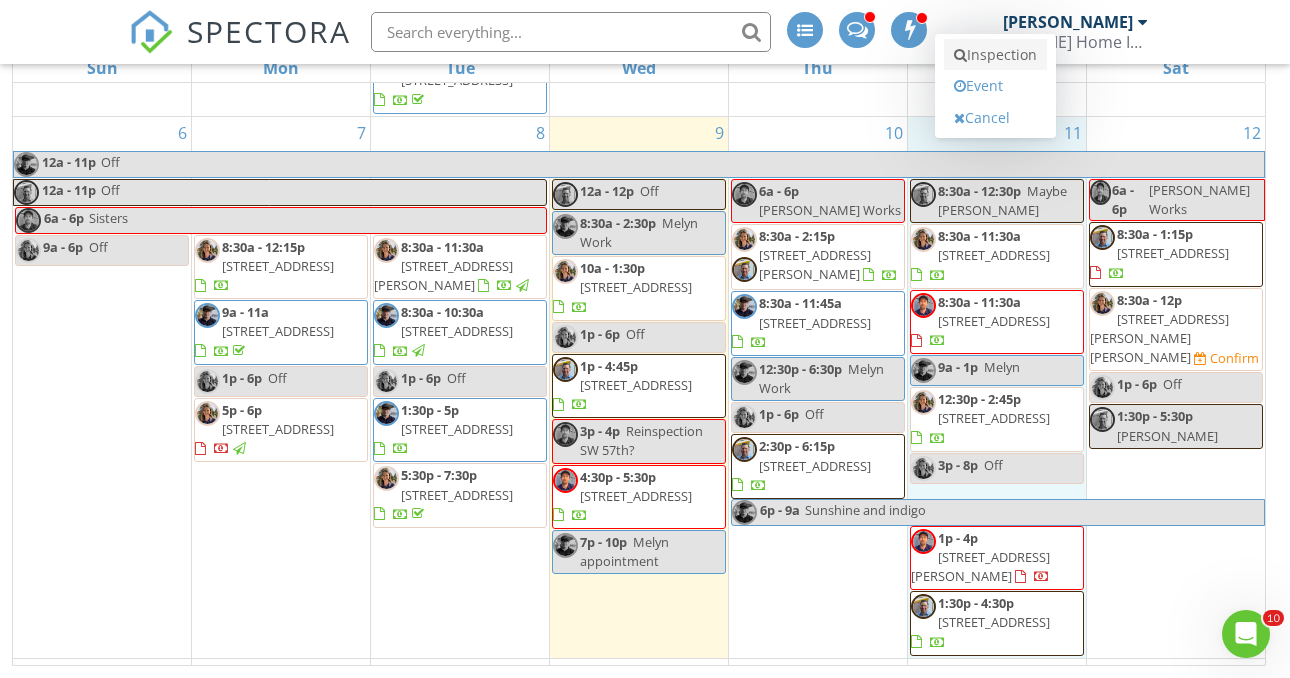 click on "Inspection" at bounding box center (995, 55) 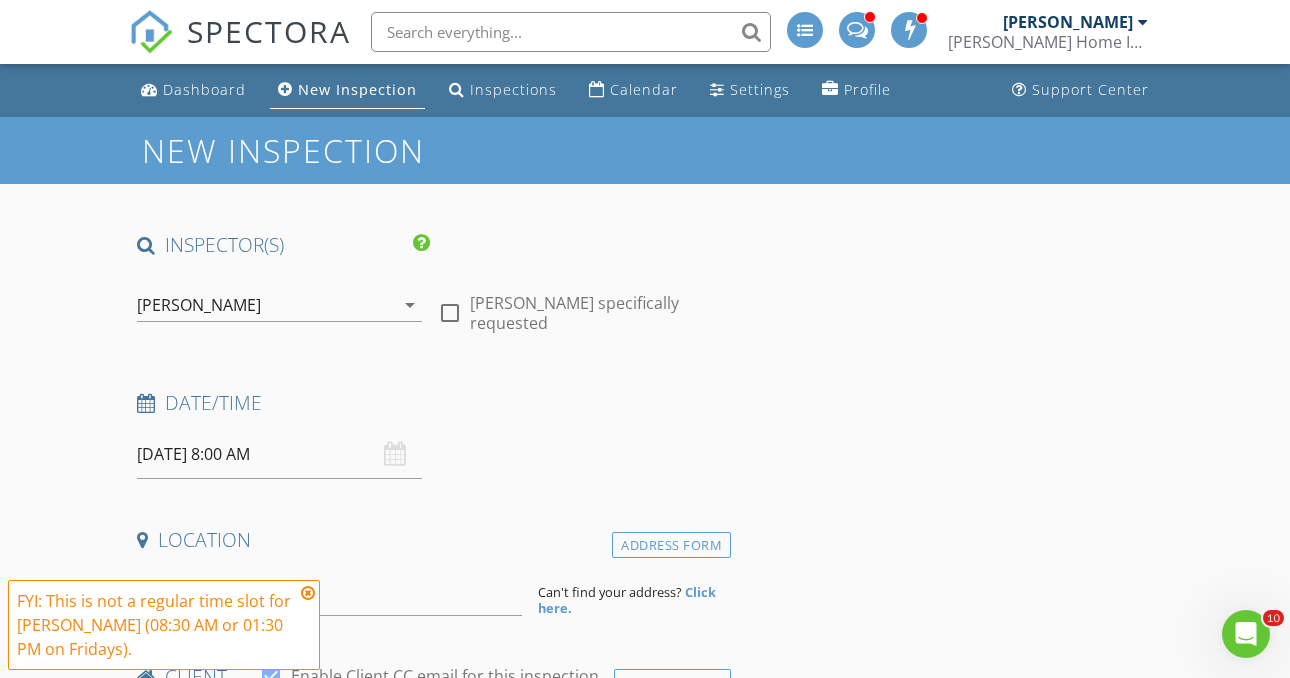 scroll, scrollTop: 0, scrollLeft: 0, axis: both 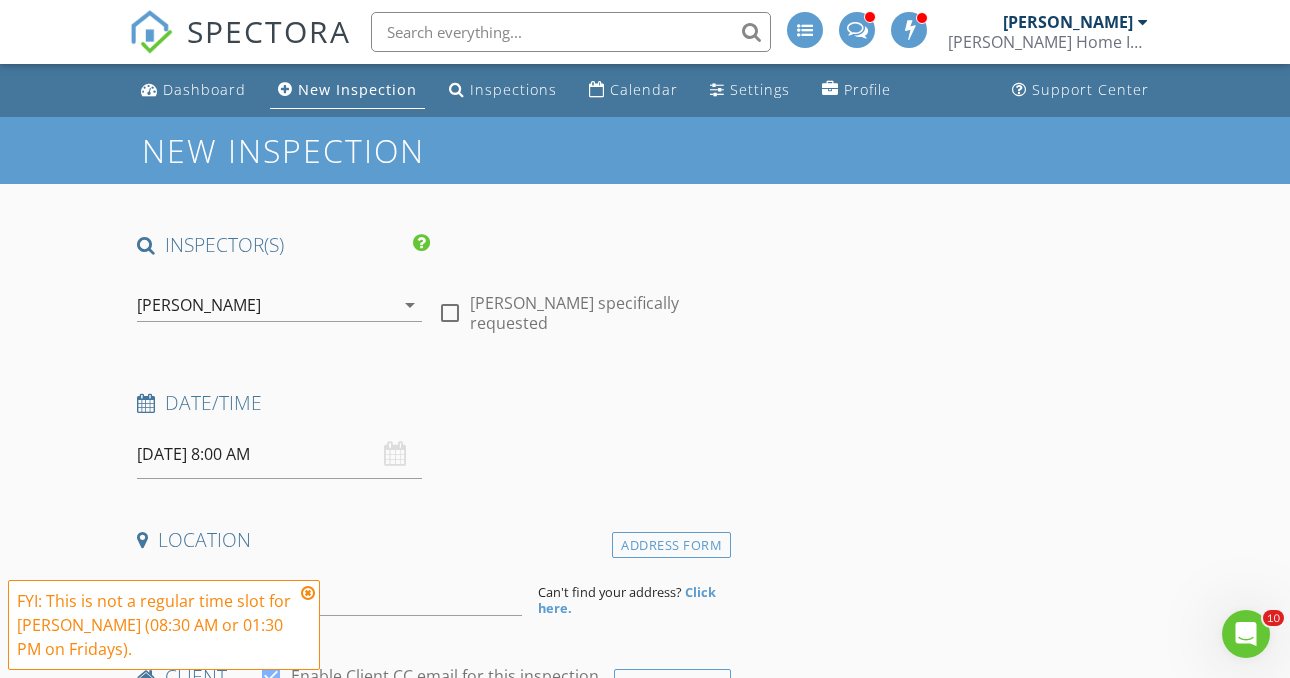 click on "arrow_drop_down" at bounding box center [410, 305] 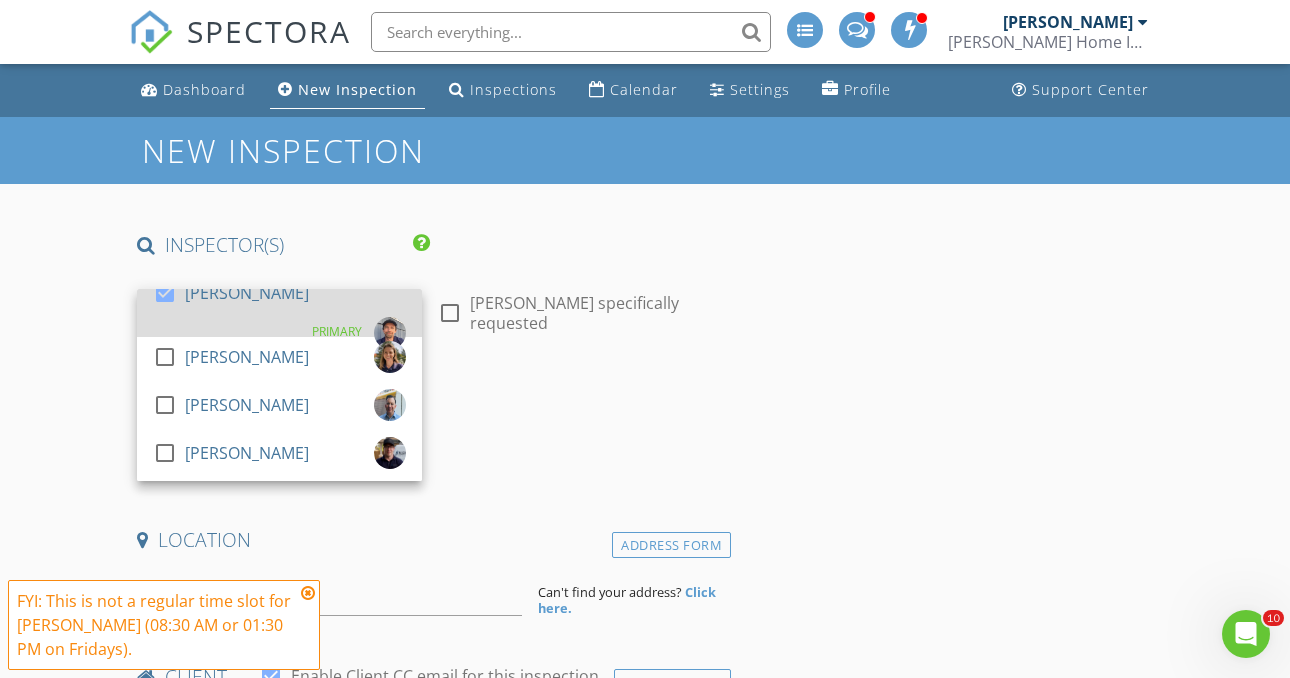 click at bounding box center [165, 293] 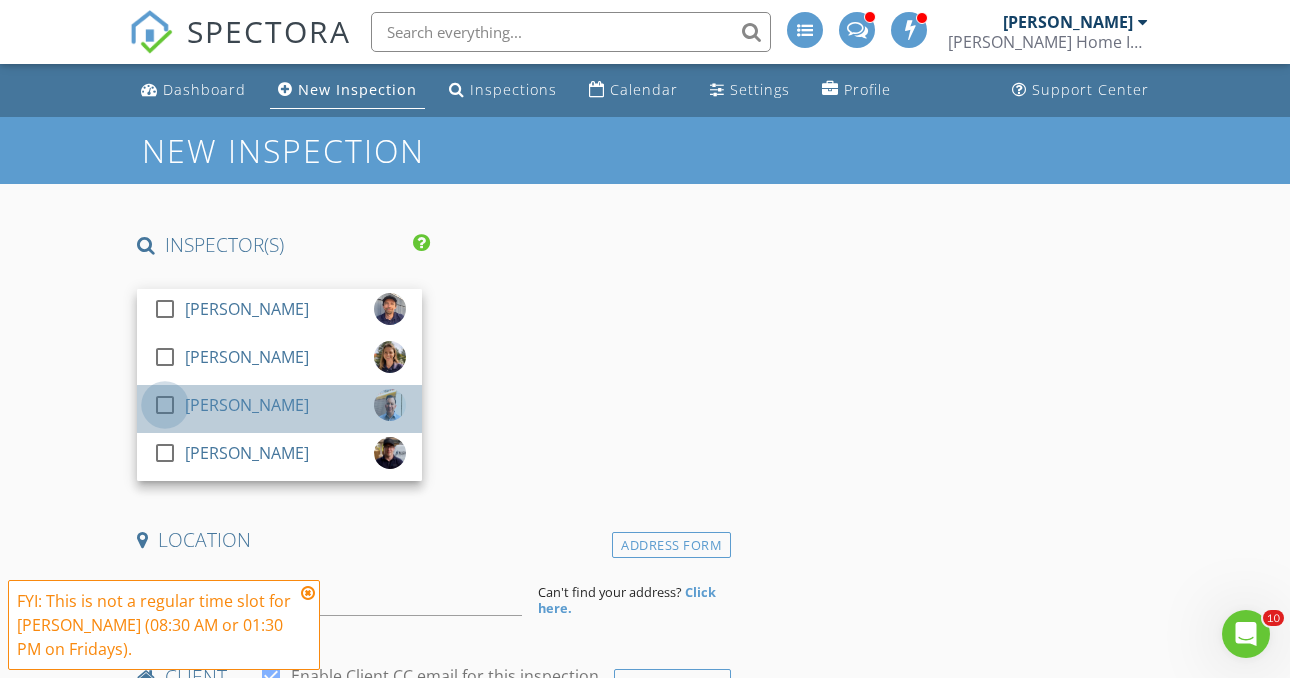 click at bounding box center [165, 405] 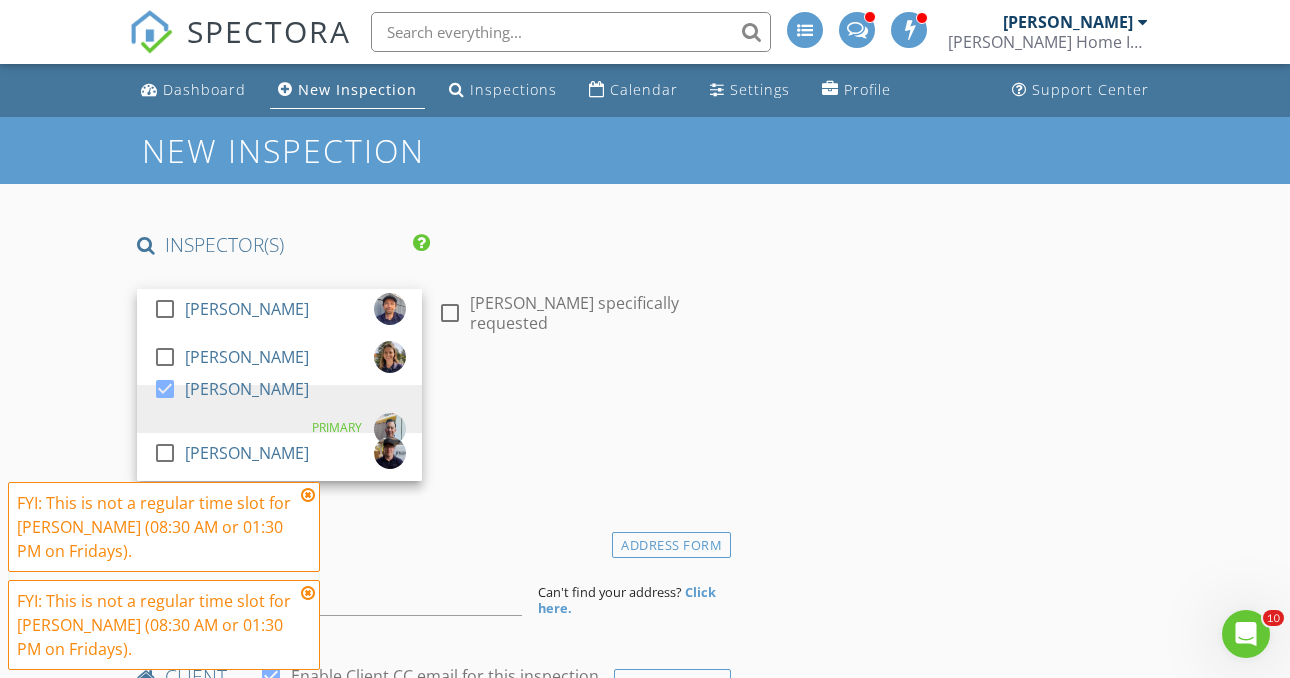 click at bounding box center (308, 495) 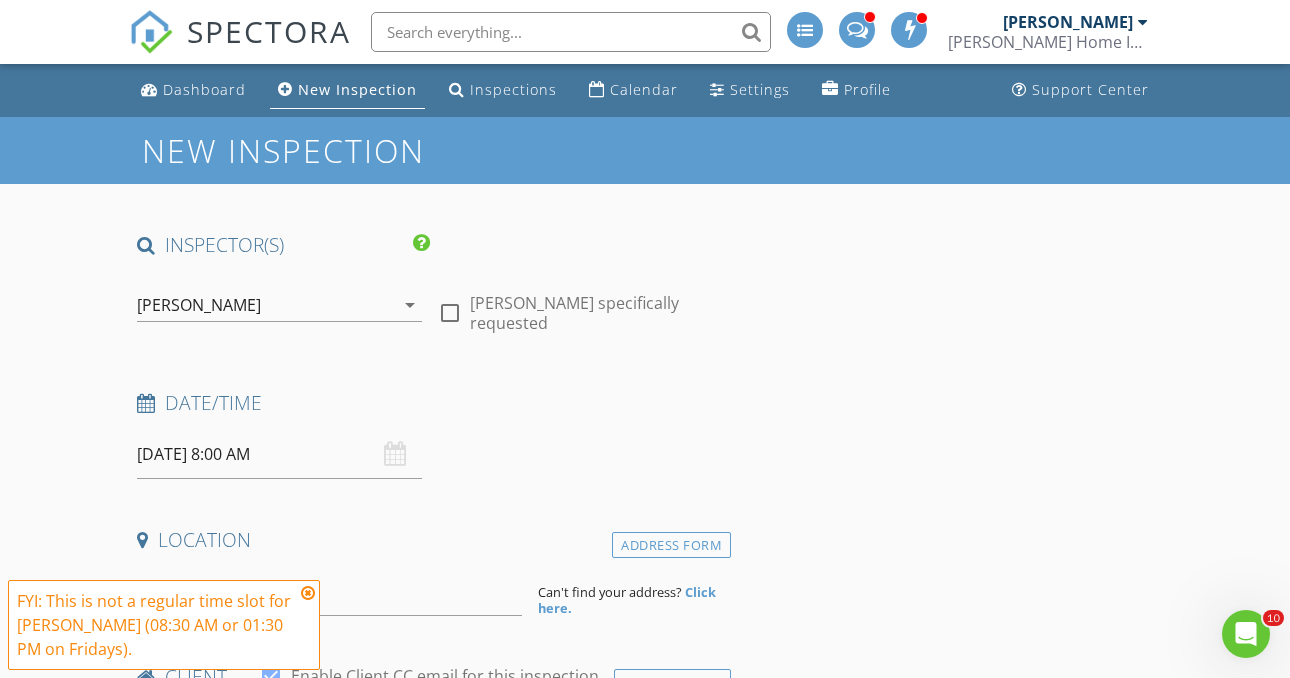 click at bounding box center [308, 593] 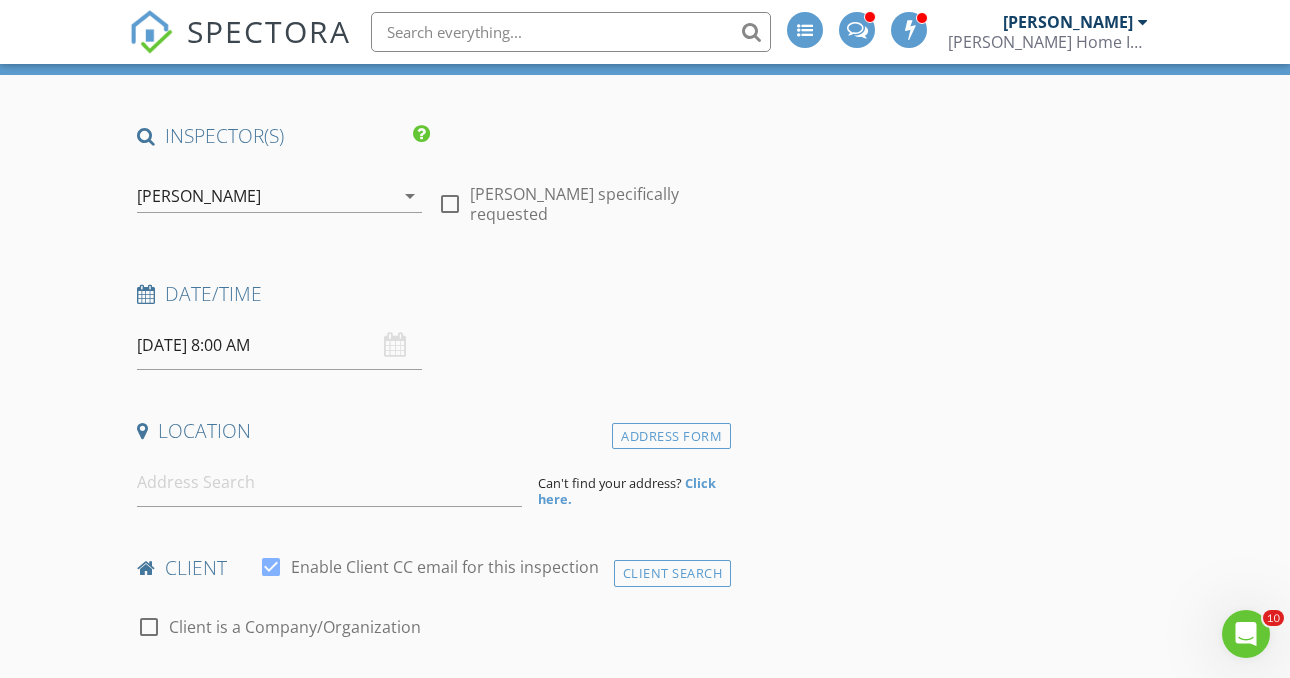 scroll, scrollTop: 135, scrollLeft: 0, axis: vertical 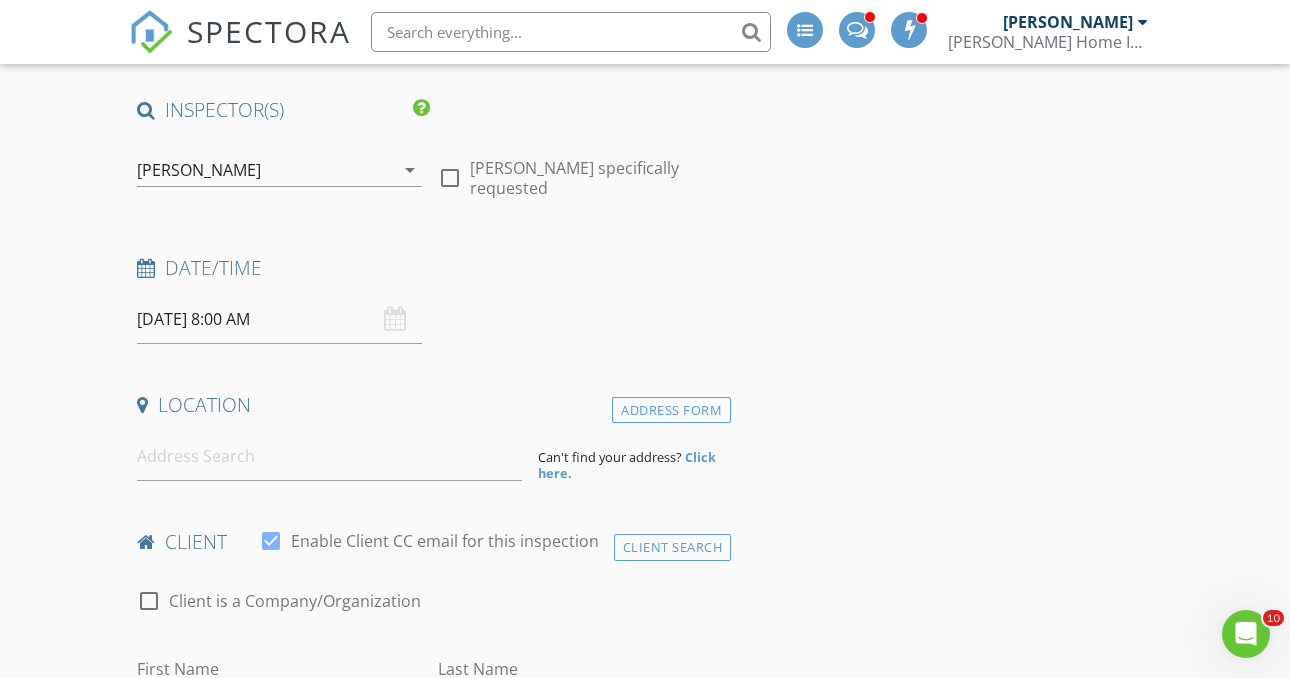 click on "[DATE] 8:00 AM" at bounding box center [279, 319] 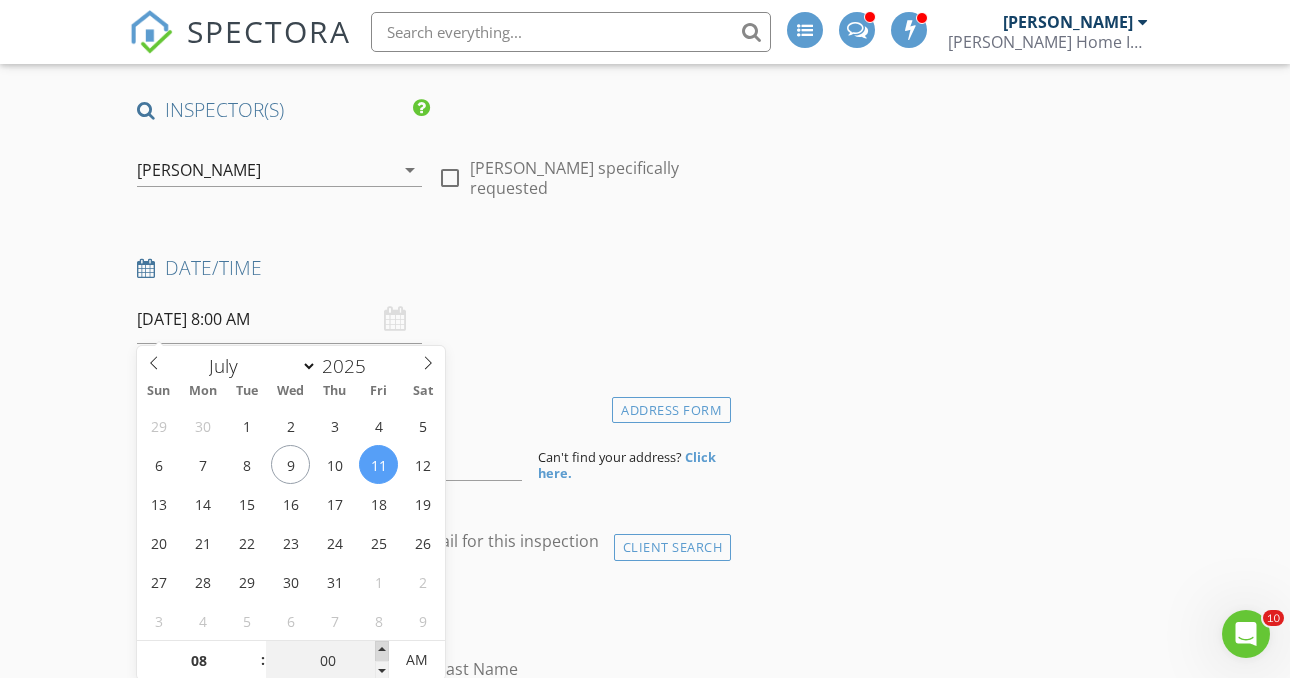 type on "05" 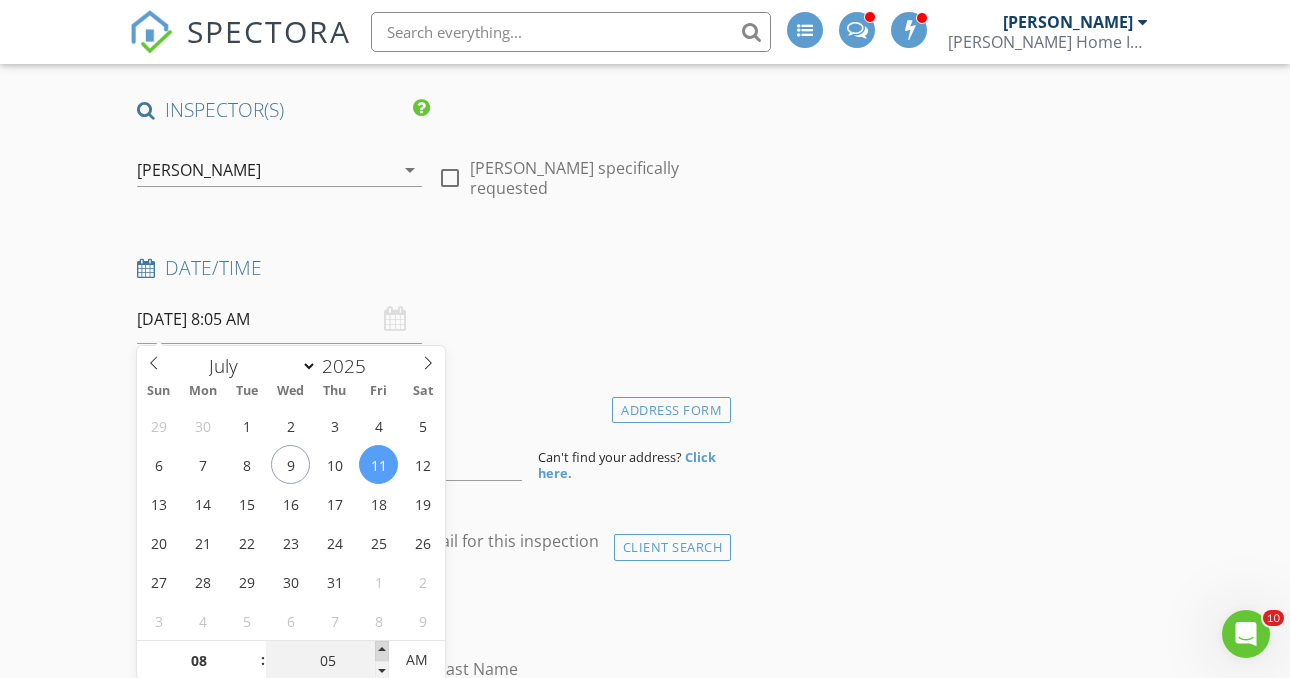 click at bounding box center [382, 651] 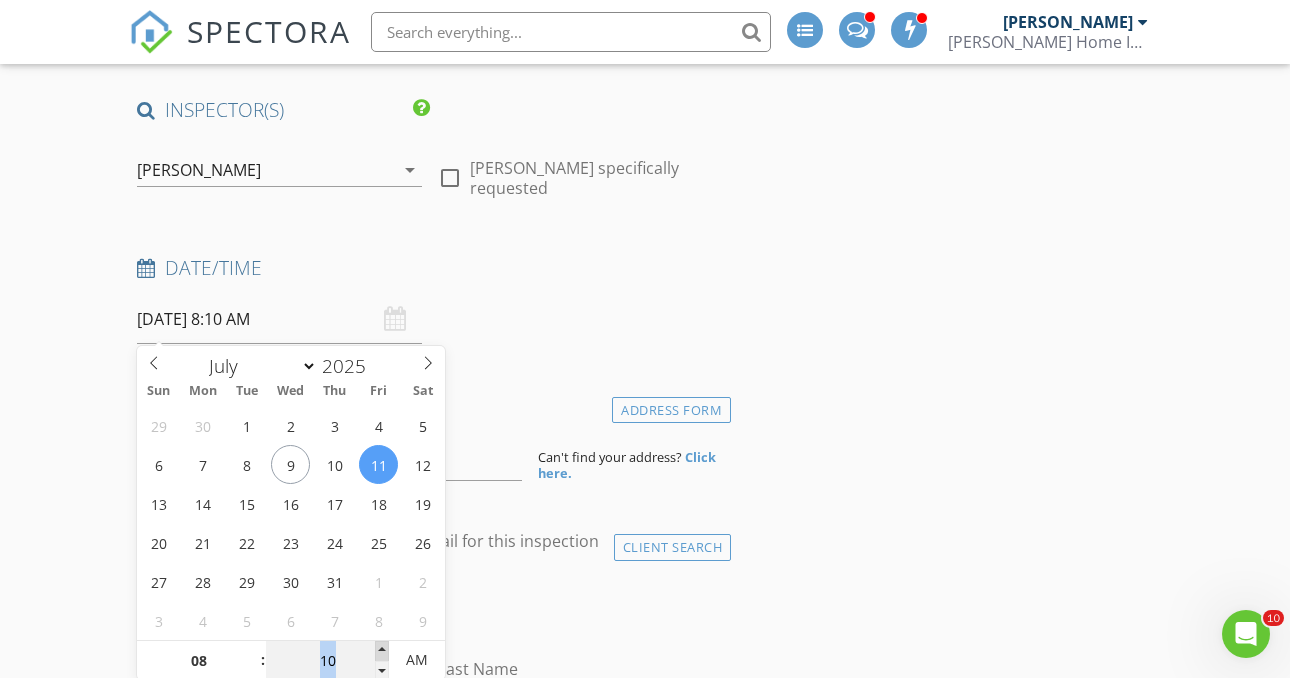 click at bounding box center (382, 651) 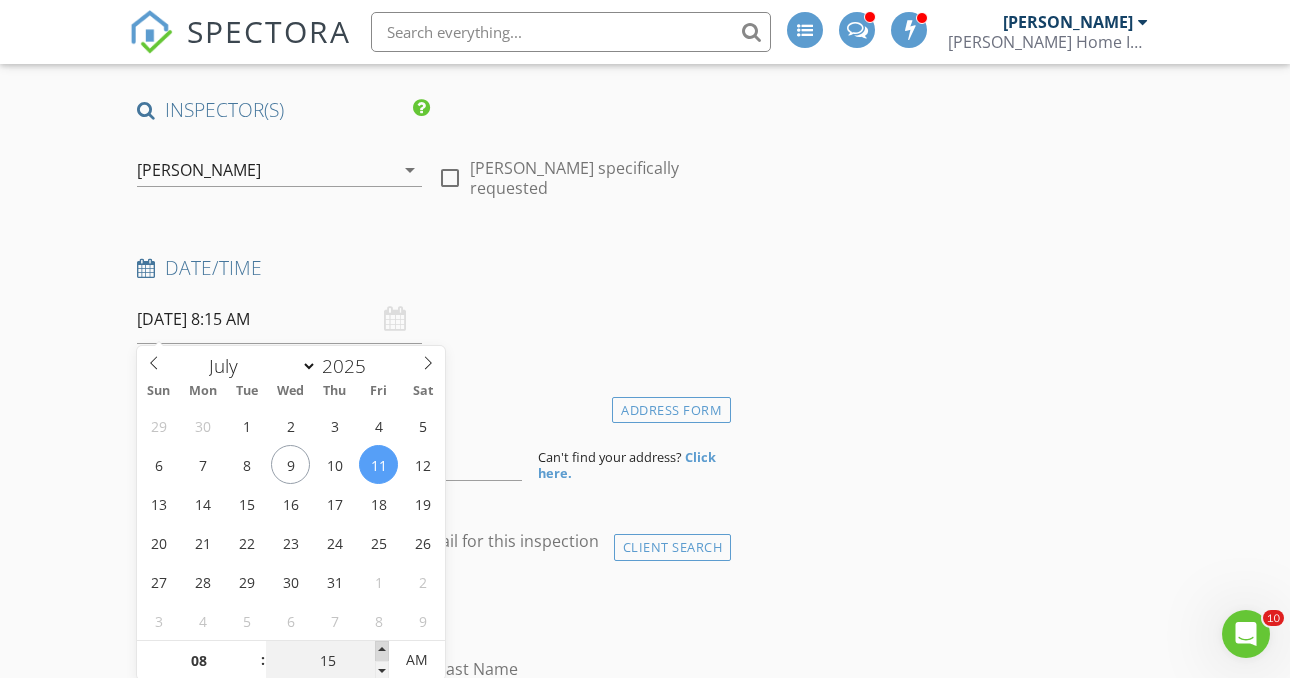 click at bounding box center (382, 651) 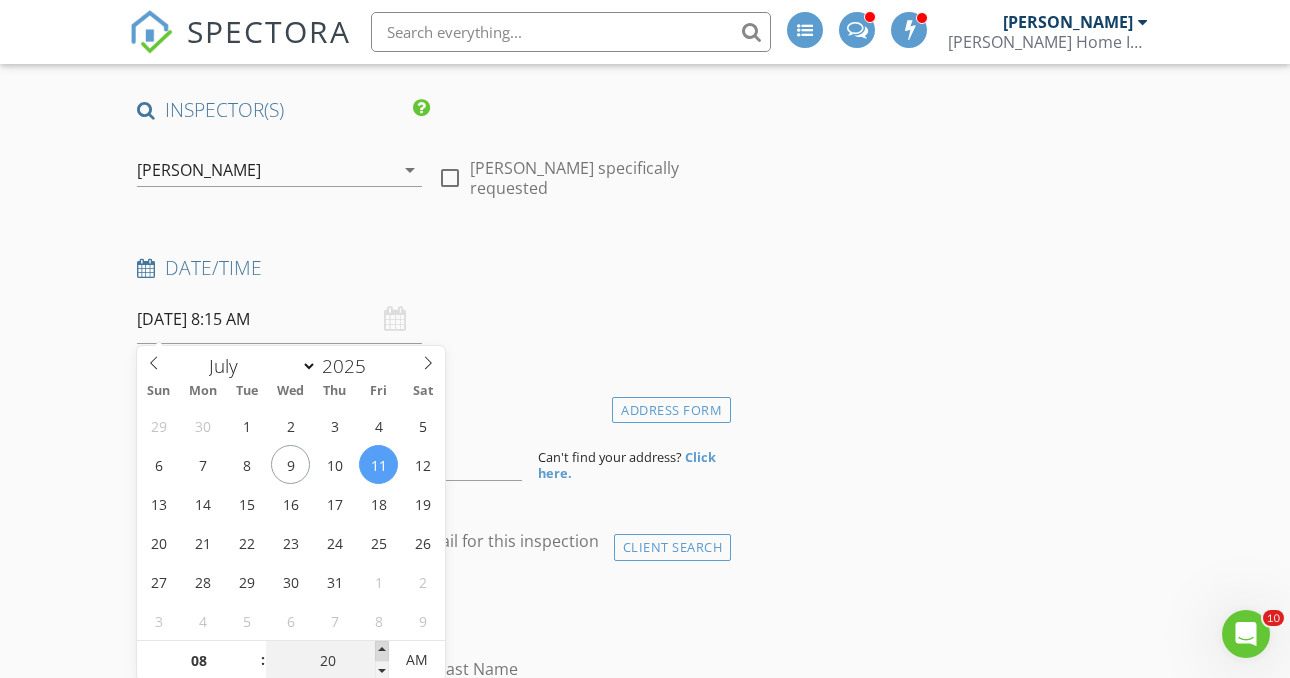 type on "[DATE] 8:20 AM" 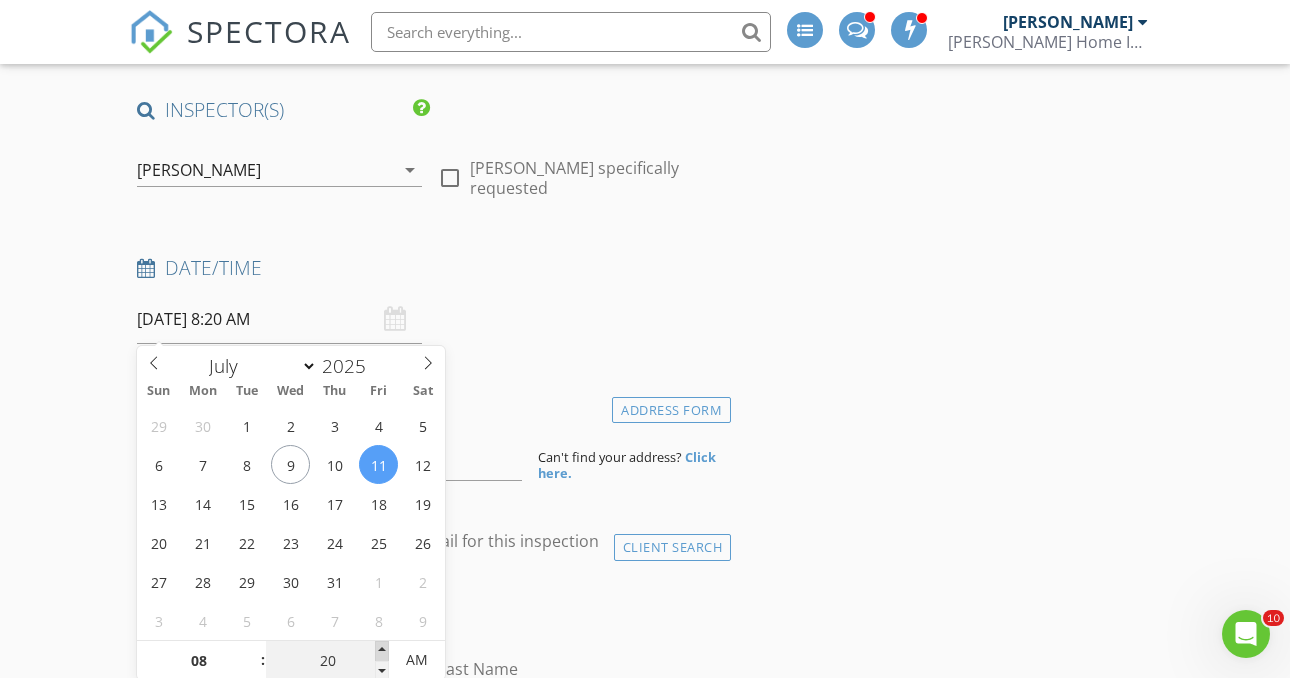 click at bounding box center (382, 651) 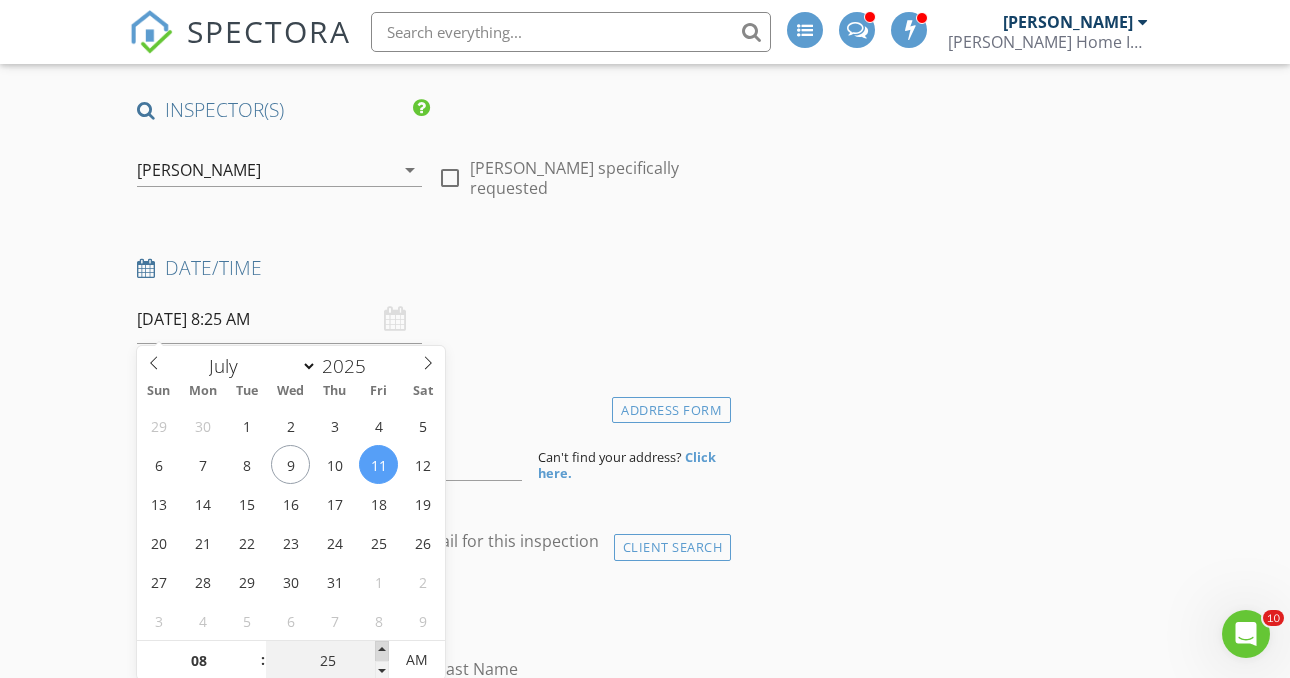 click at bounding box center [382, 651] 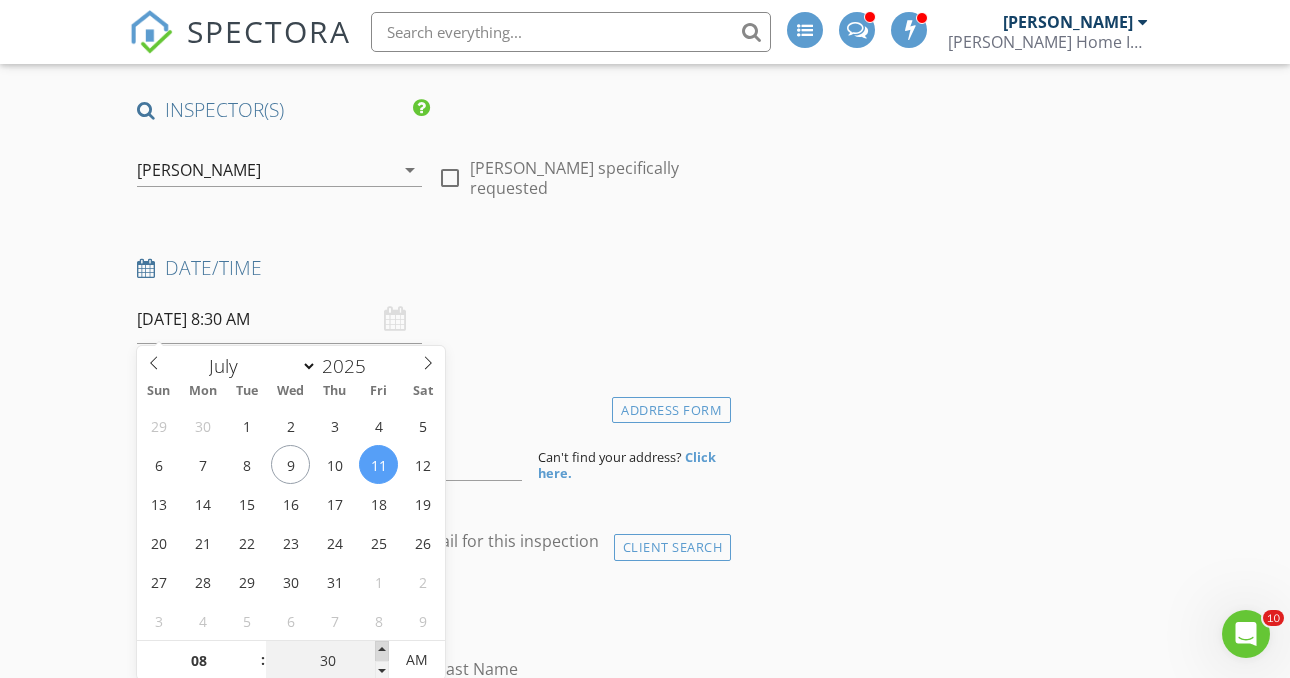 click at bounding box center [382, 651] 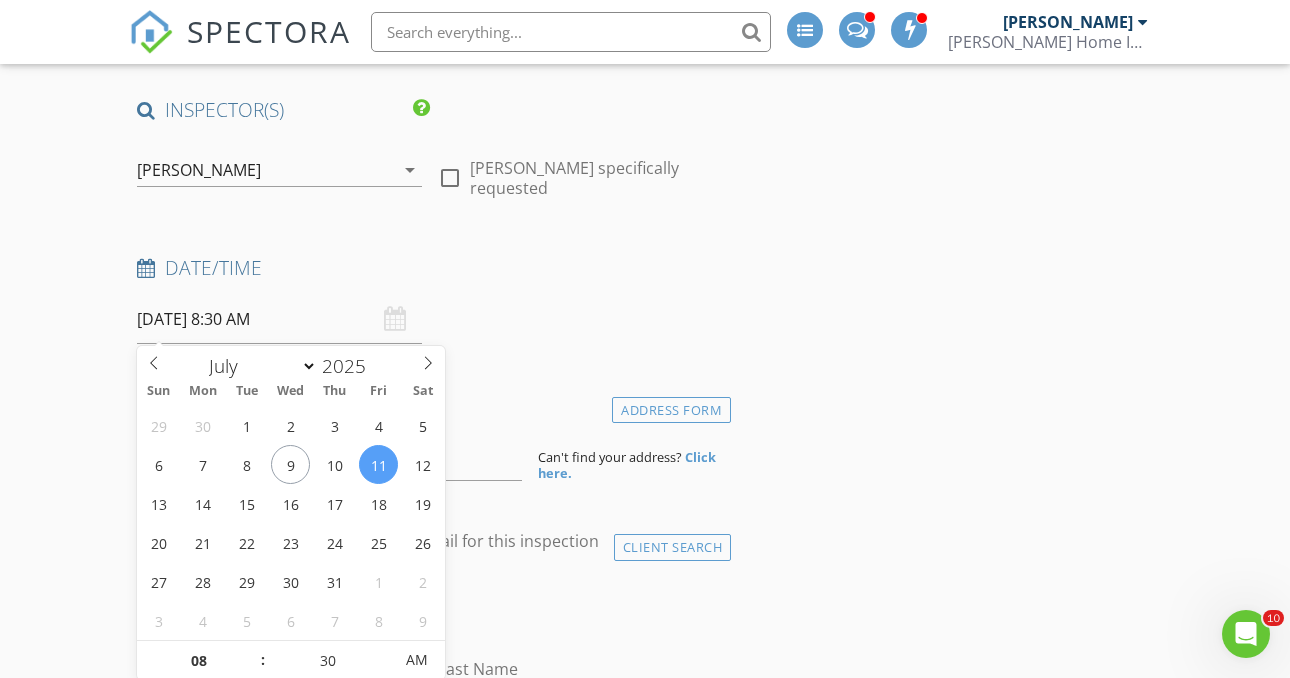 click on "check_box_outline_blank Client is a Company/Organization" at bounding box center [430, 611] 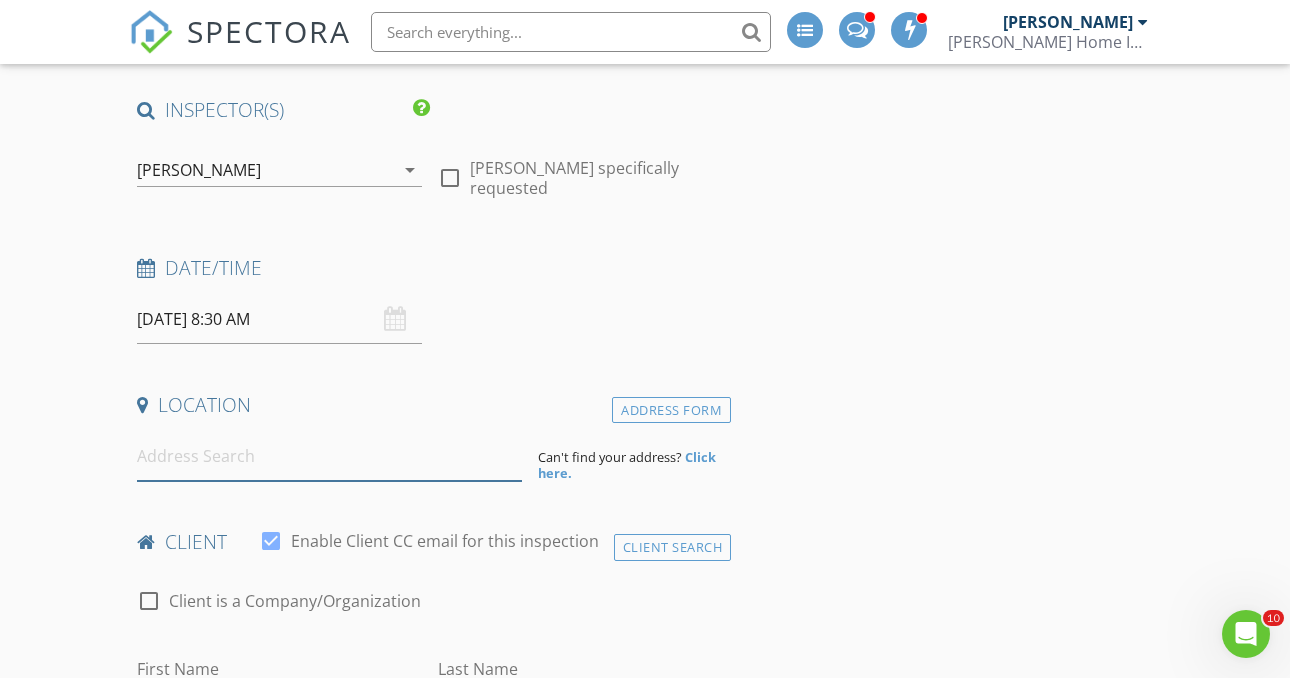 click at bounding box center (329, 456) 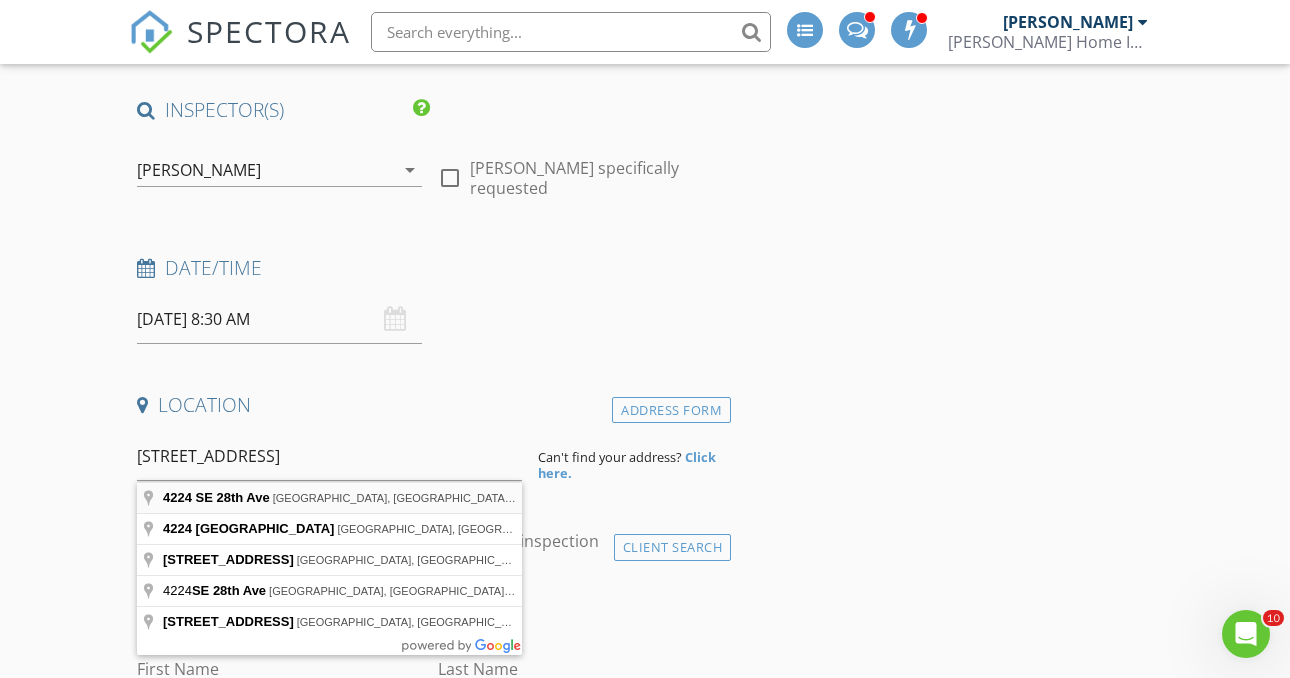 type on "[STREET_ADDRESS]" 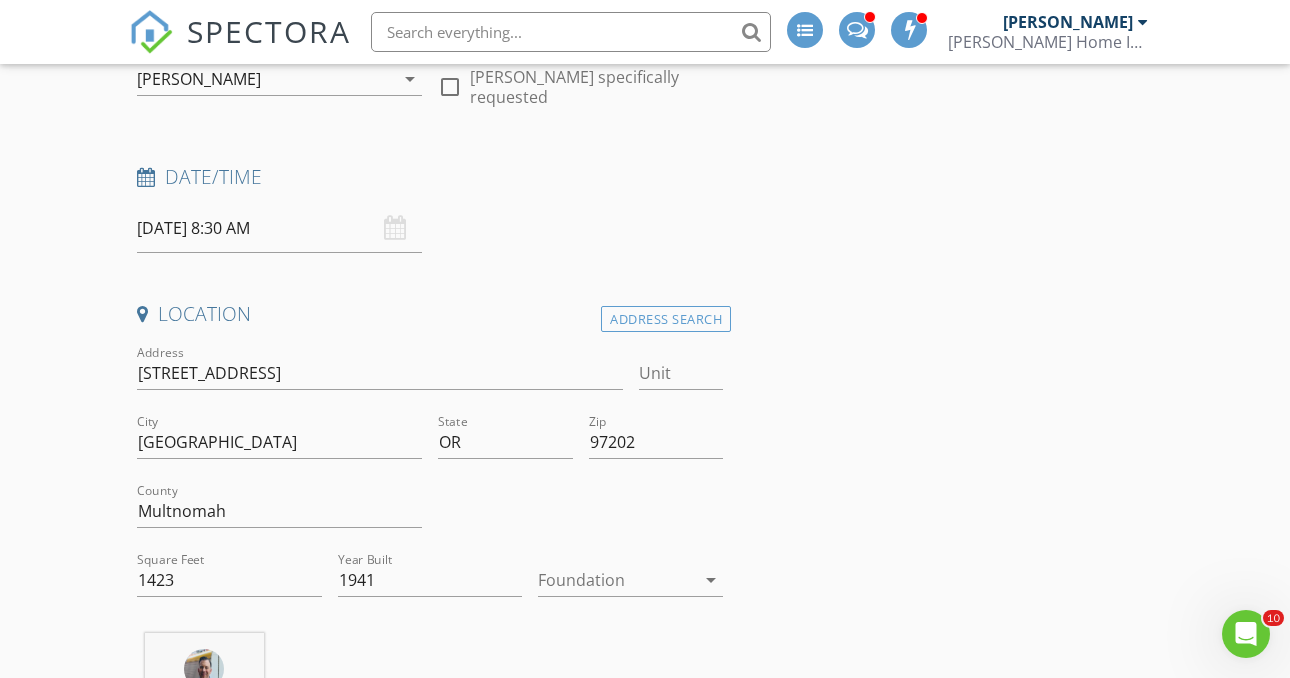 scroll, scrollTop: 239, scrollLeft: 0, axis: vertical 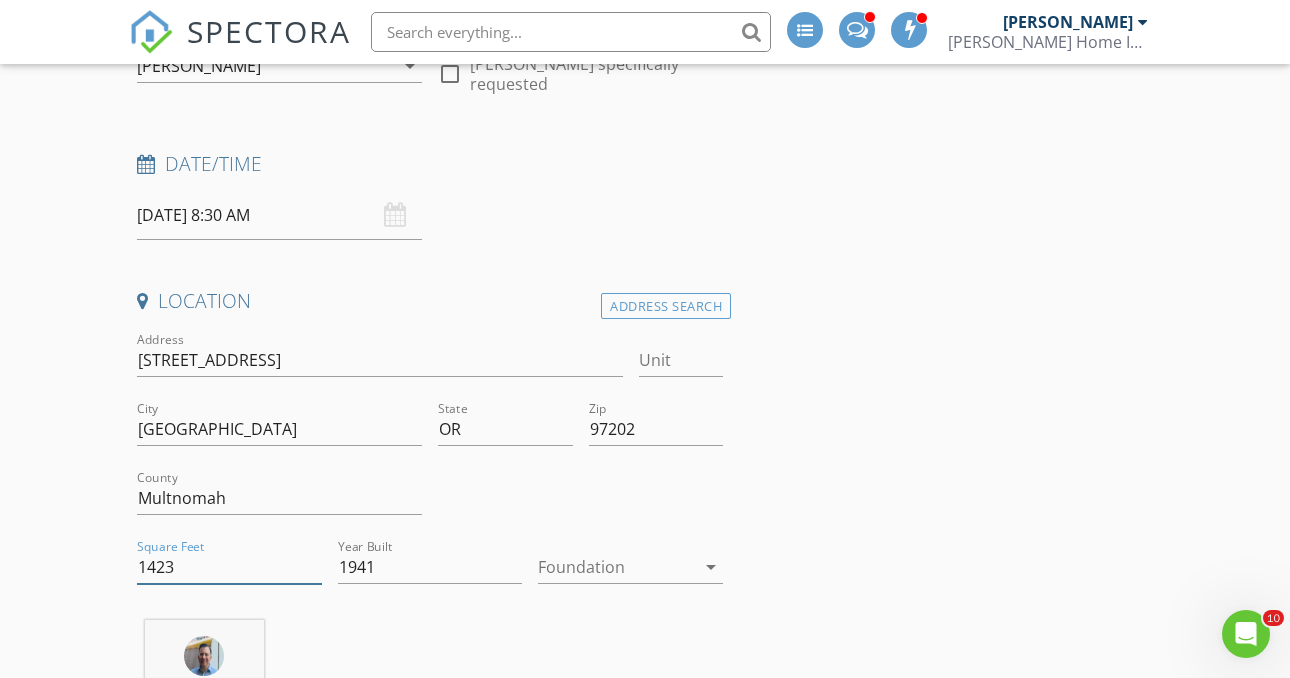 drag, startPoint x: 190, startPoint y: 574, endPoint x: 82, endPoint y: 561, distance: 108.779594 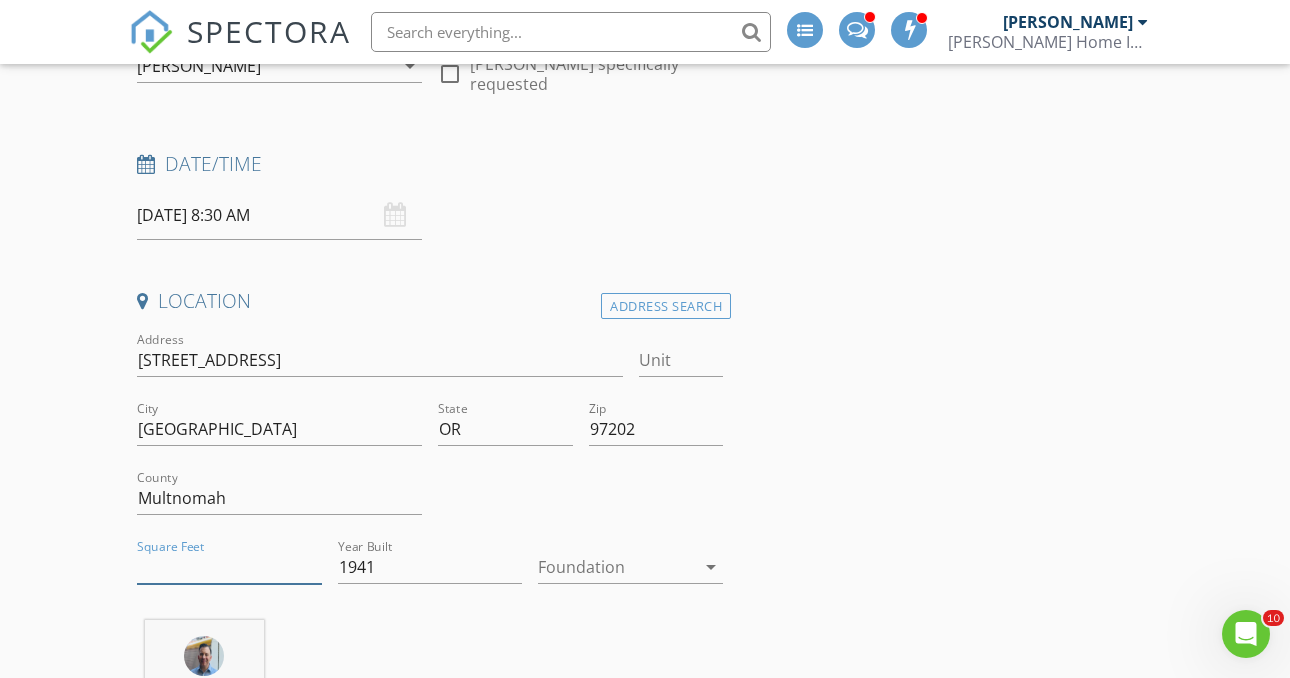 paste on "1.964" 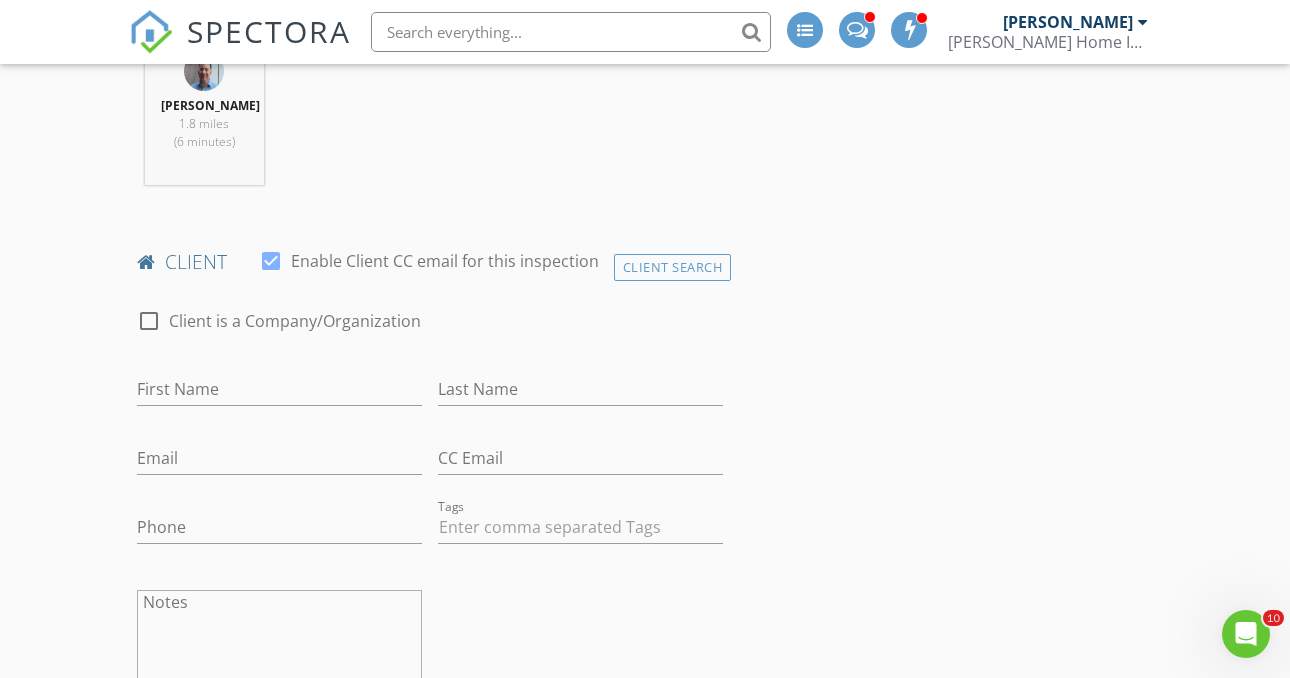 scroll, scrollTop: 825, scrollLeft: 0, axis: vertical 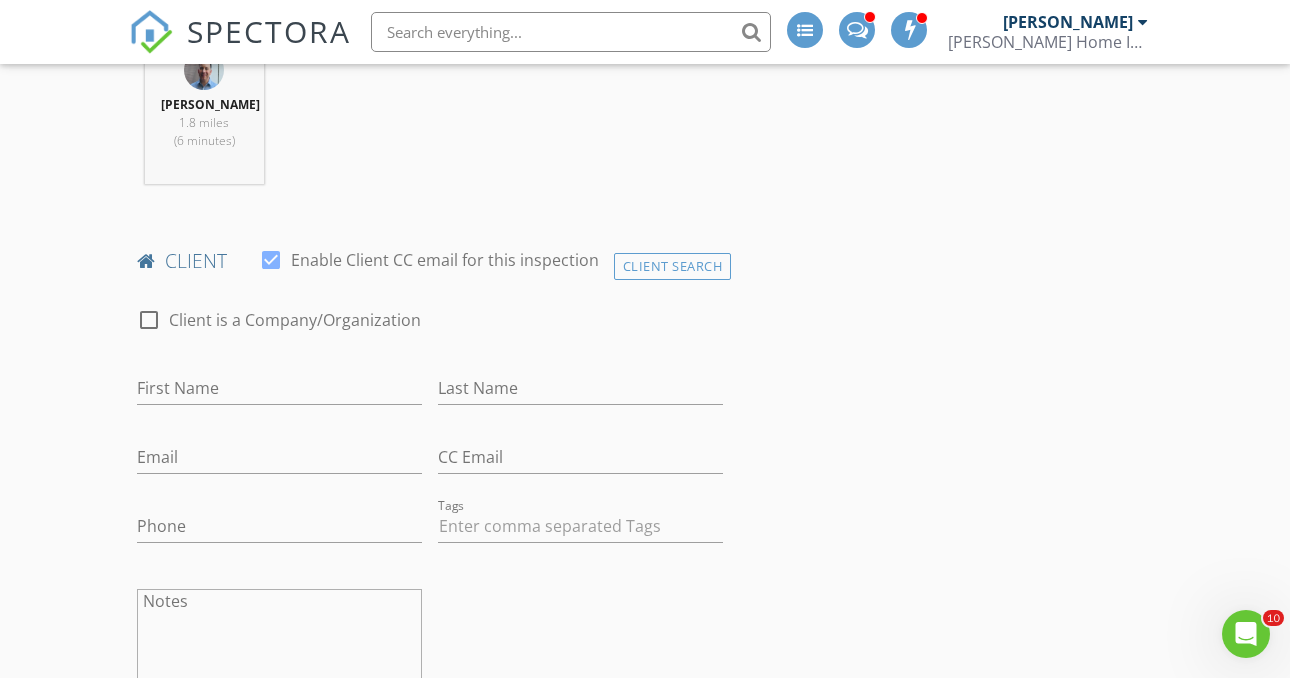 type on "1964" 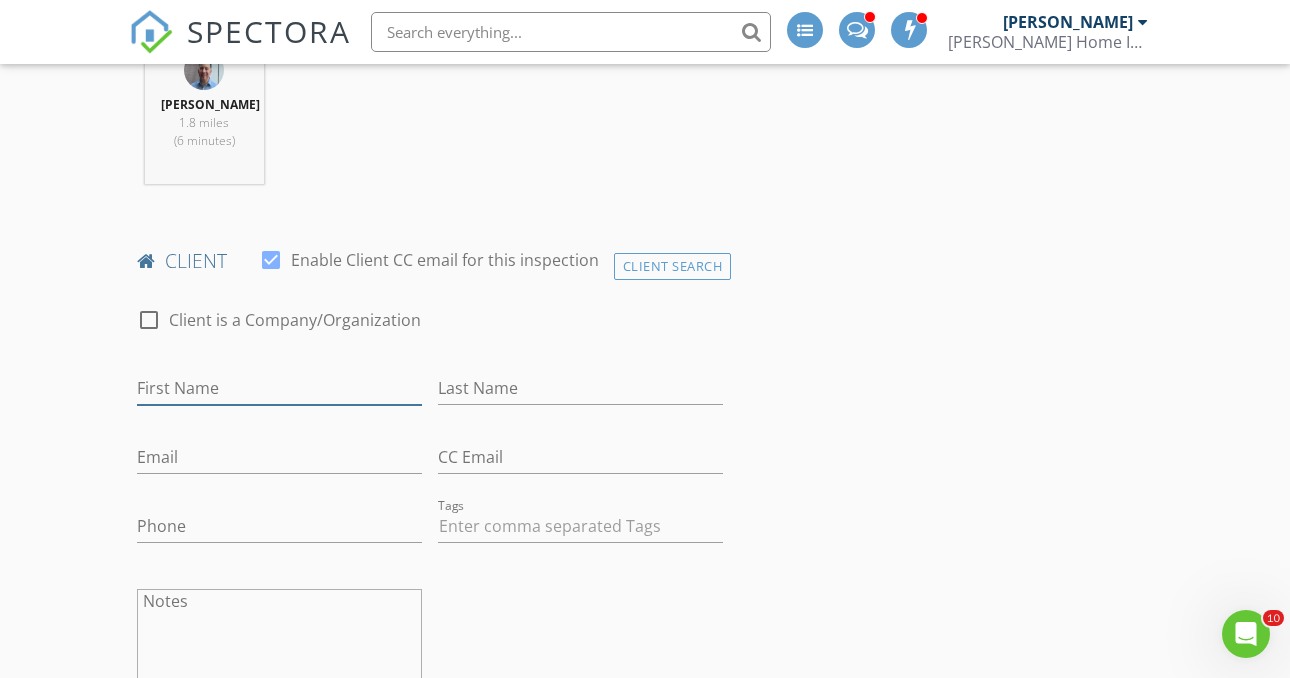 click on "First Name" at bounding box center (279, 388) 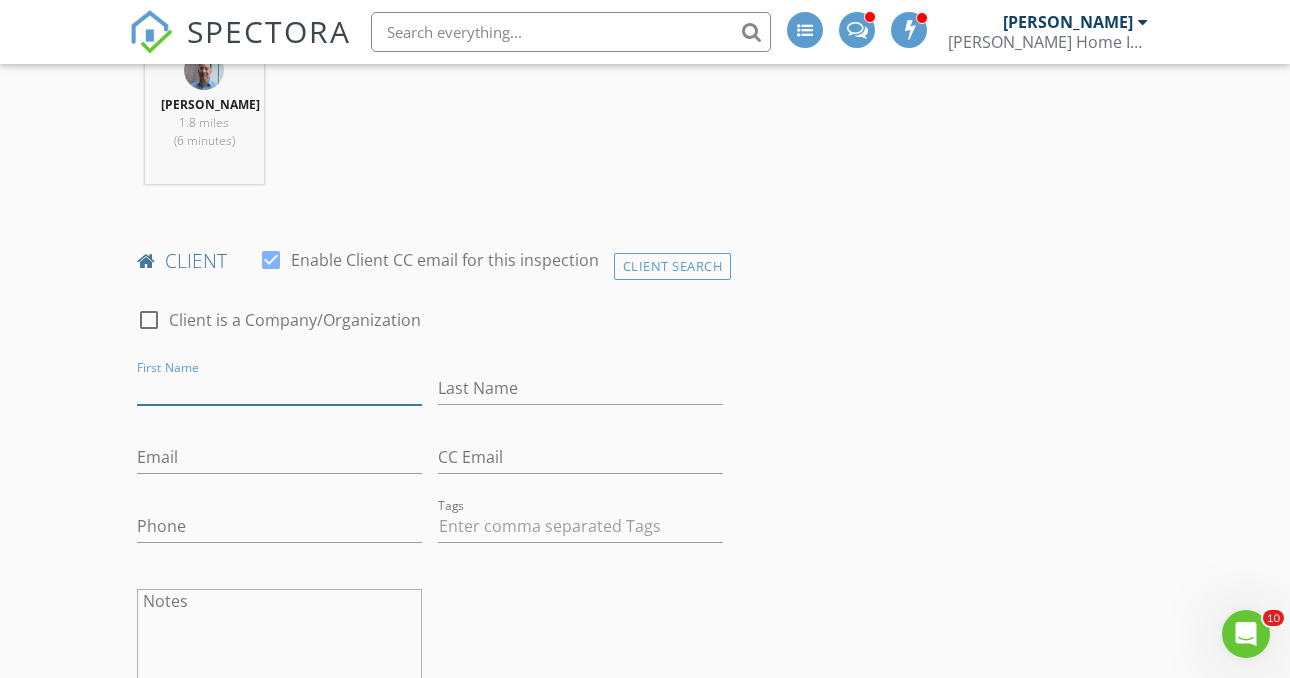 paste on "[PERSON_NAME]" 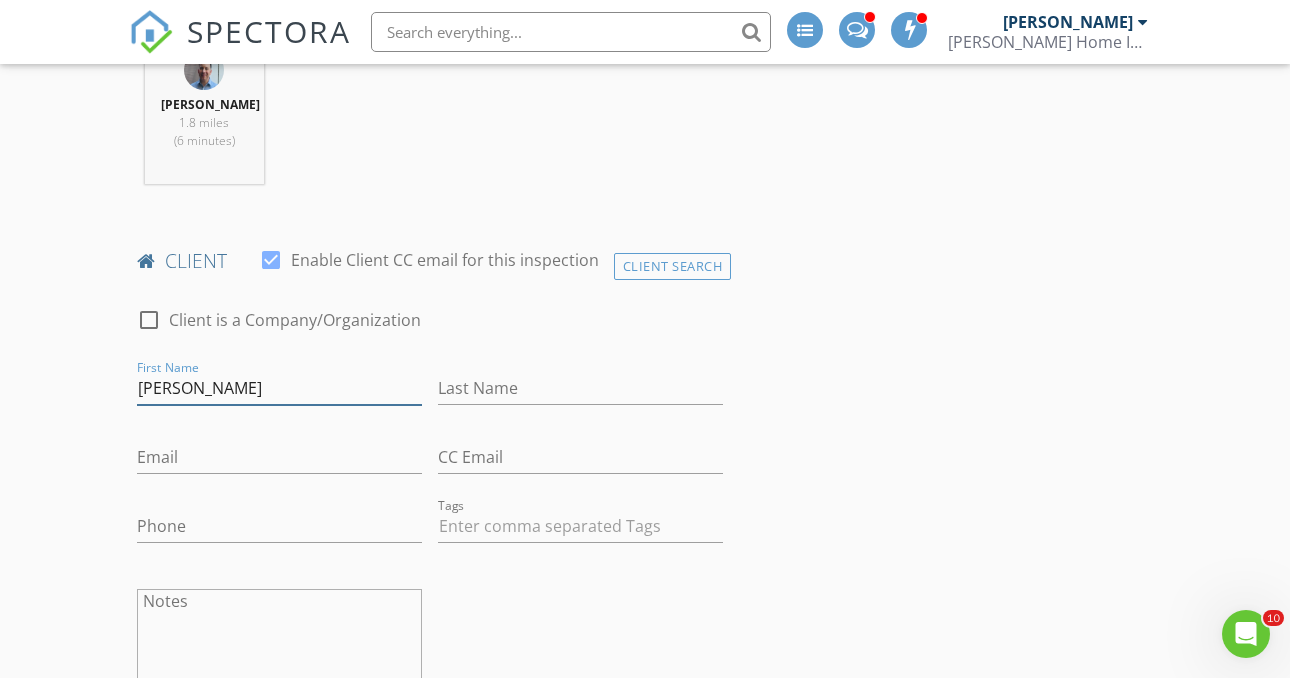type on "[PERSON_NAME]" 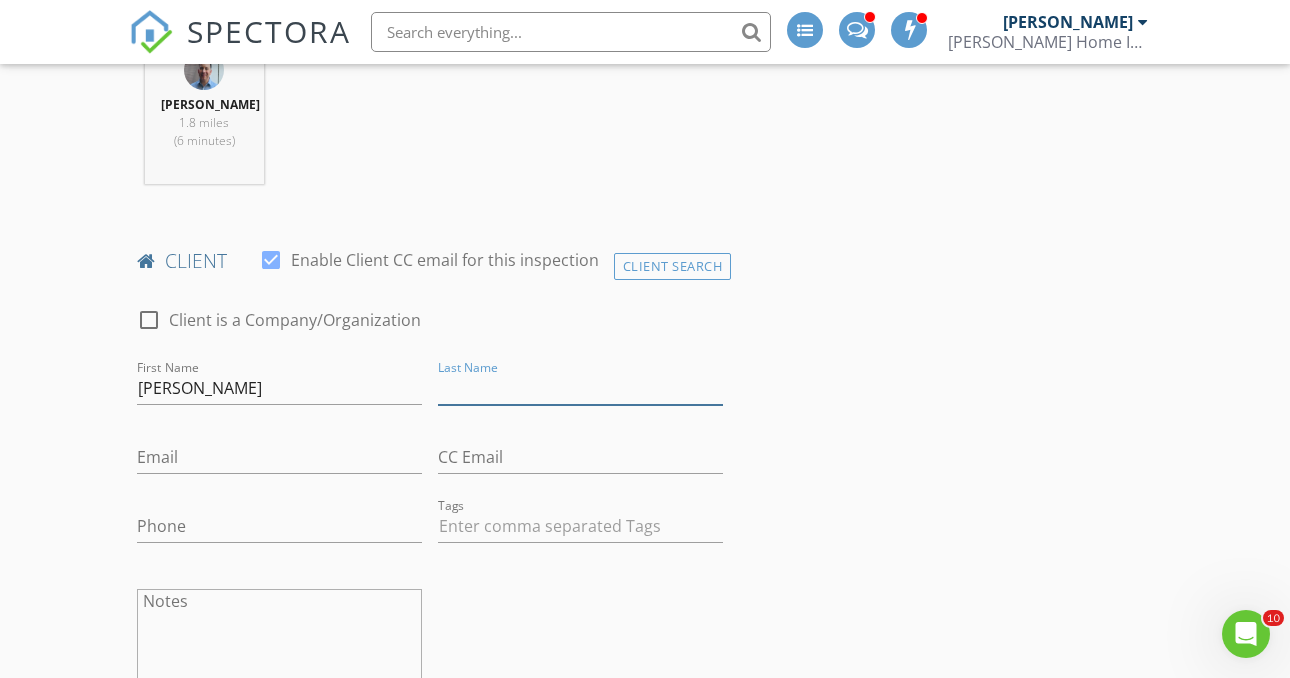 click on "Last Name" at bounding box center [580, 388] 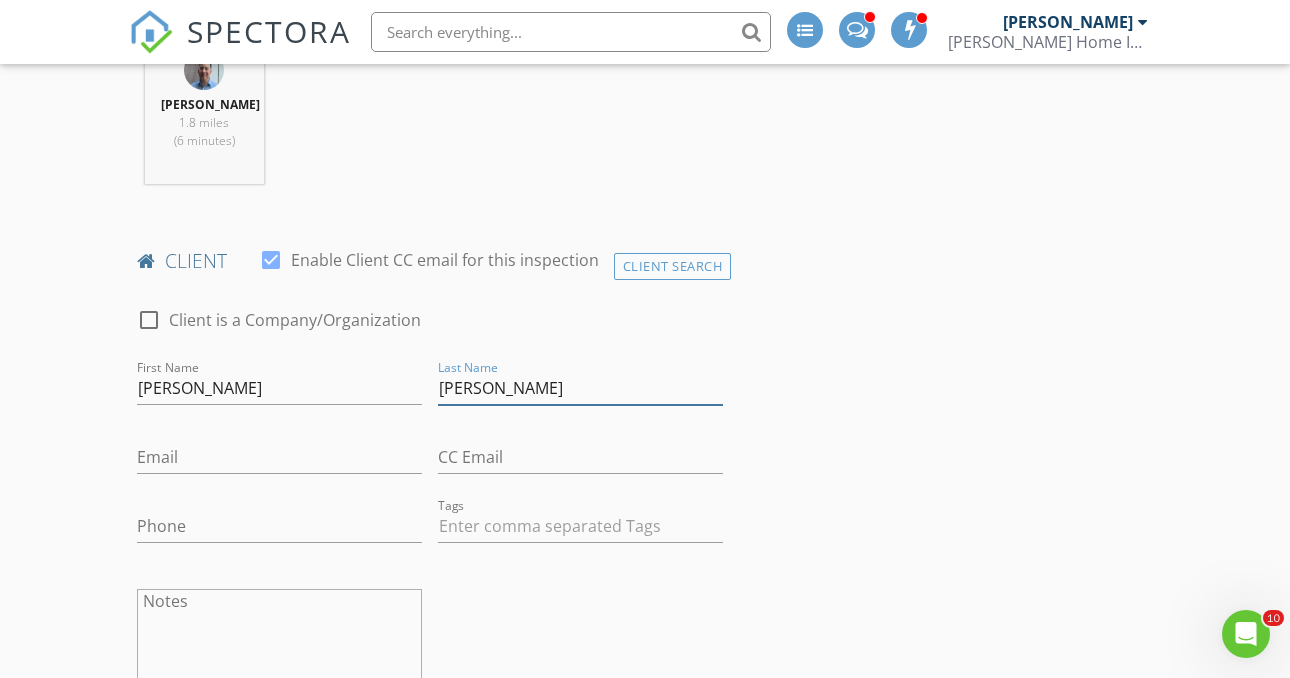 drag, startPoint x: 497, startPoint y: 389, endPoint x: 396, endPoint y: 391, distance: 101.0198 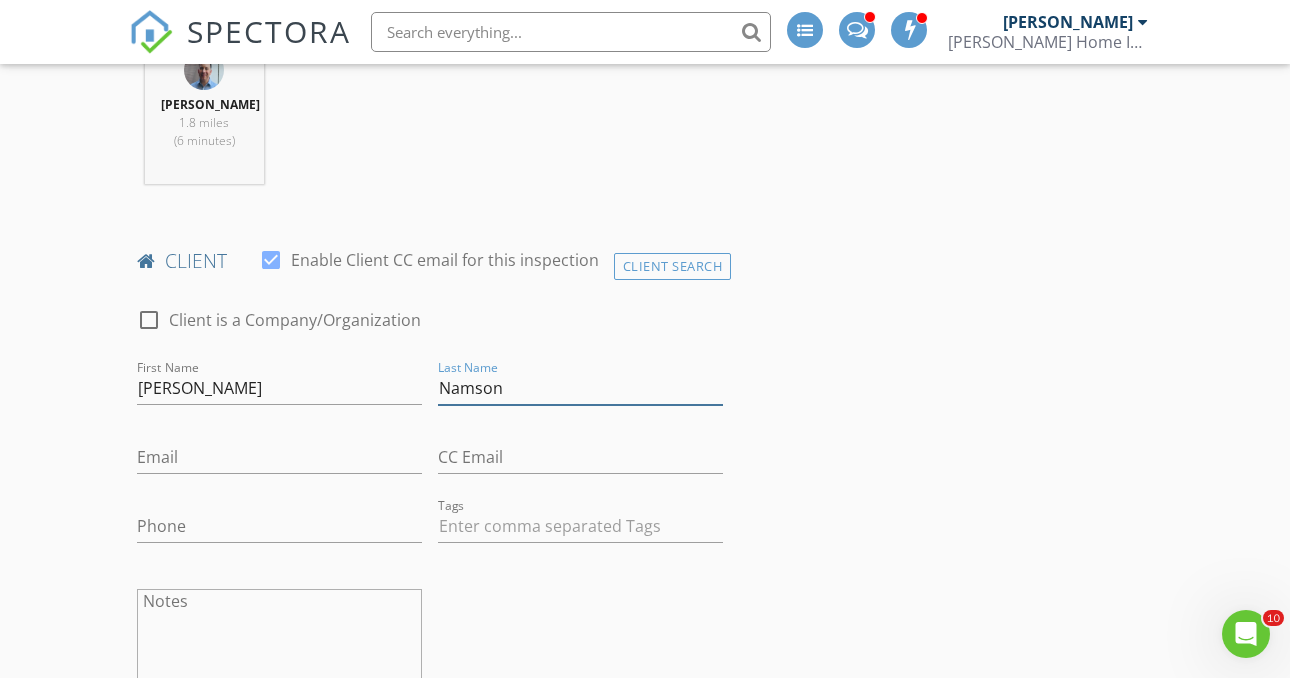 type on "Namson" 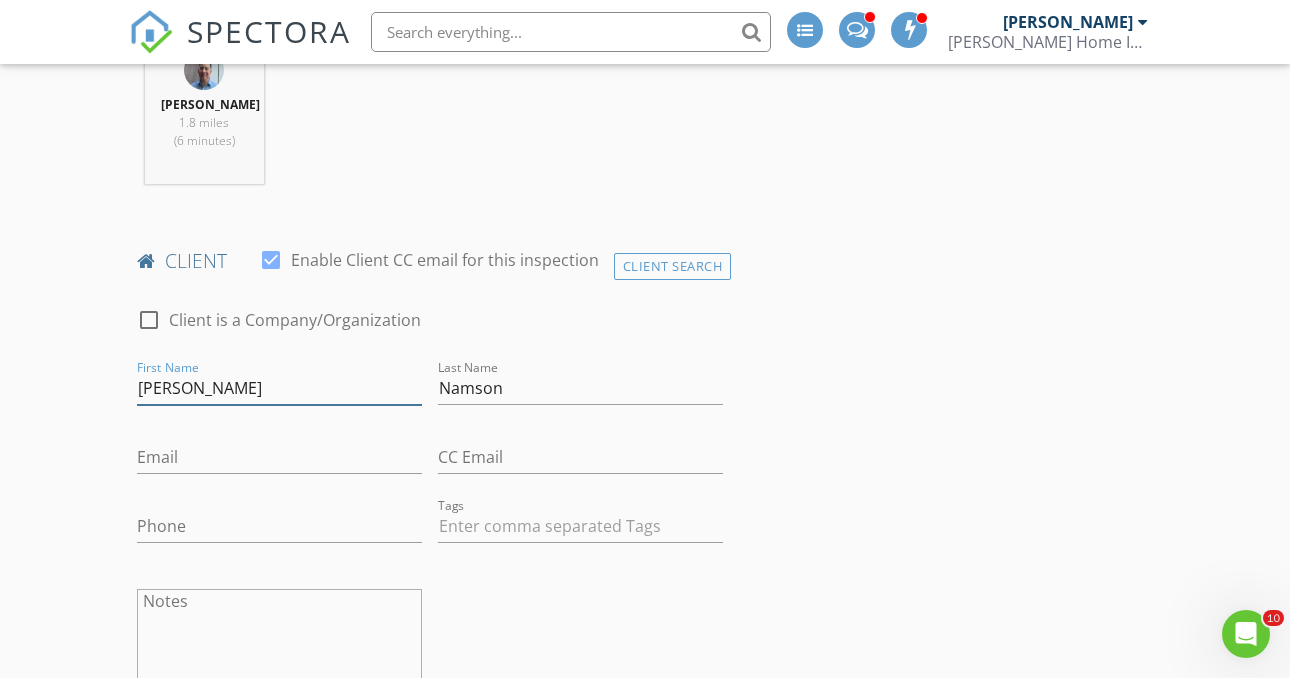 drag, startPoint x: 253, startPoint y: 386, endPoint x: 193, endPoint y: 390, distance: 60.133186 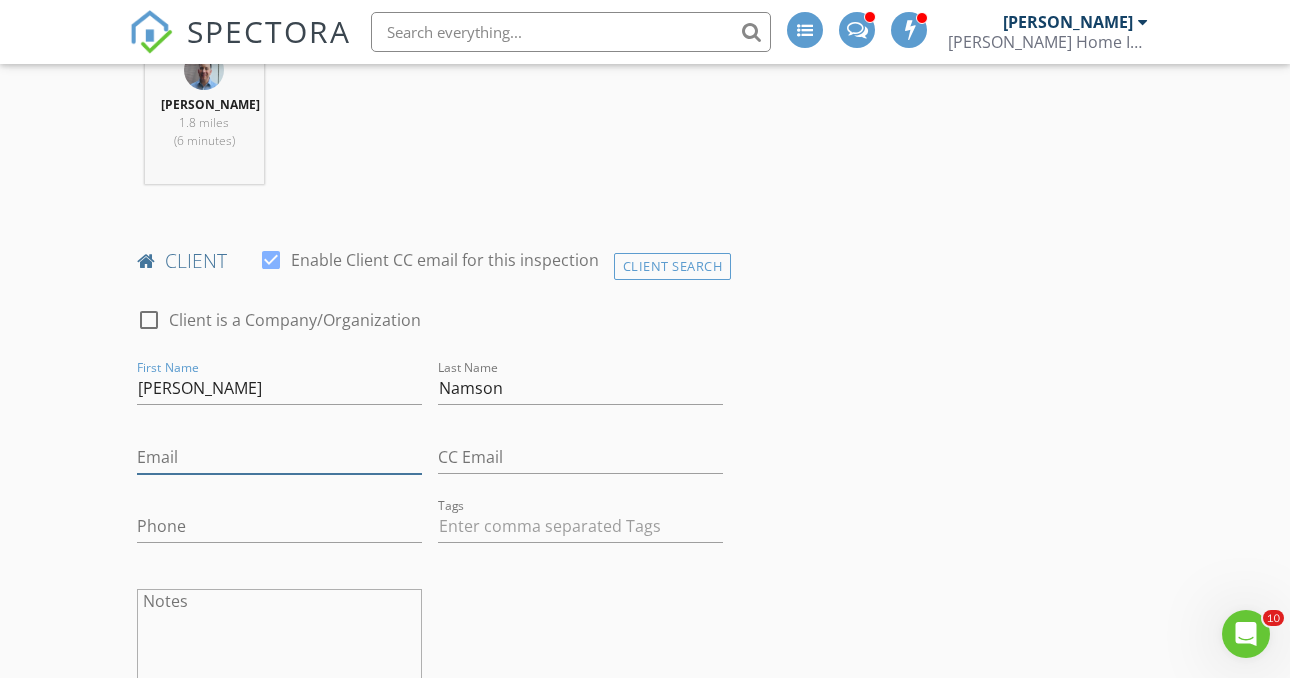 click on "Email" at bounding box center (279, 457) 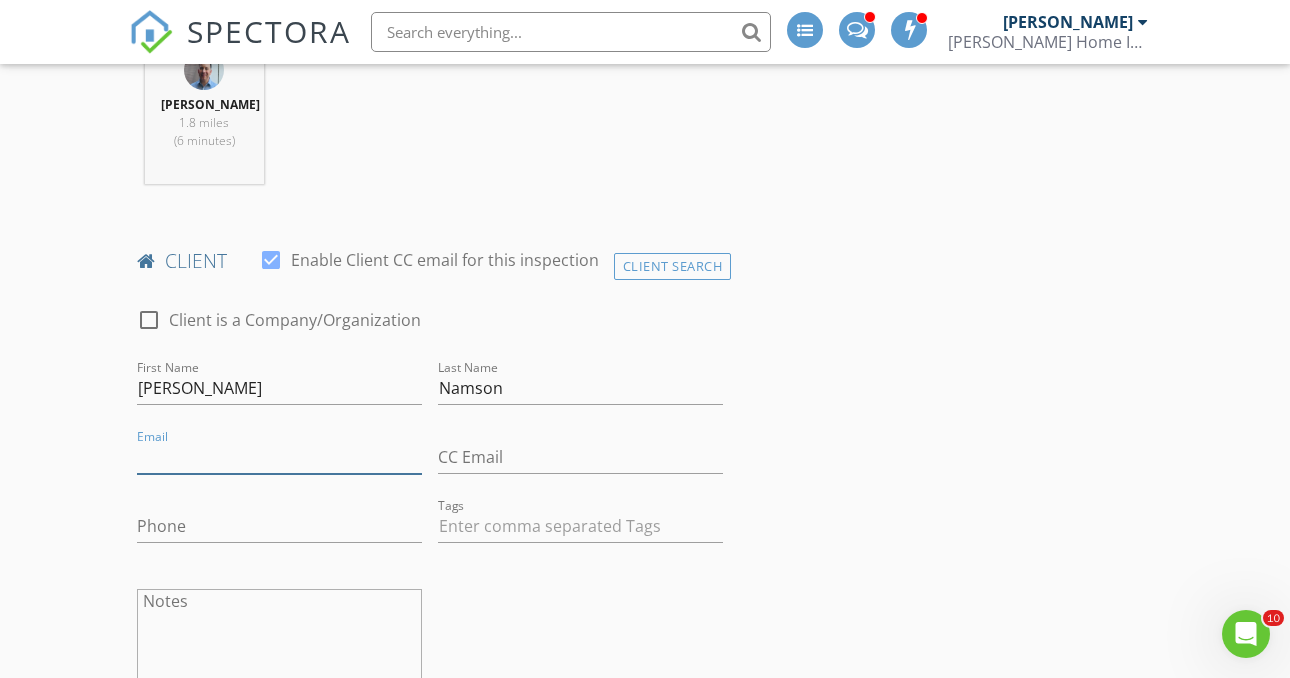 paste on "[PERSON_NAME][EMAIL_ADDRESS][PERSON_NAME][DOMAIN_NAME]" 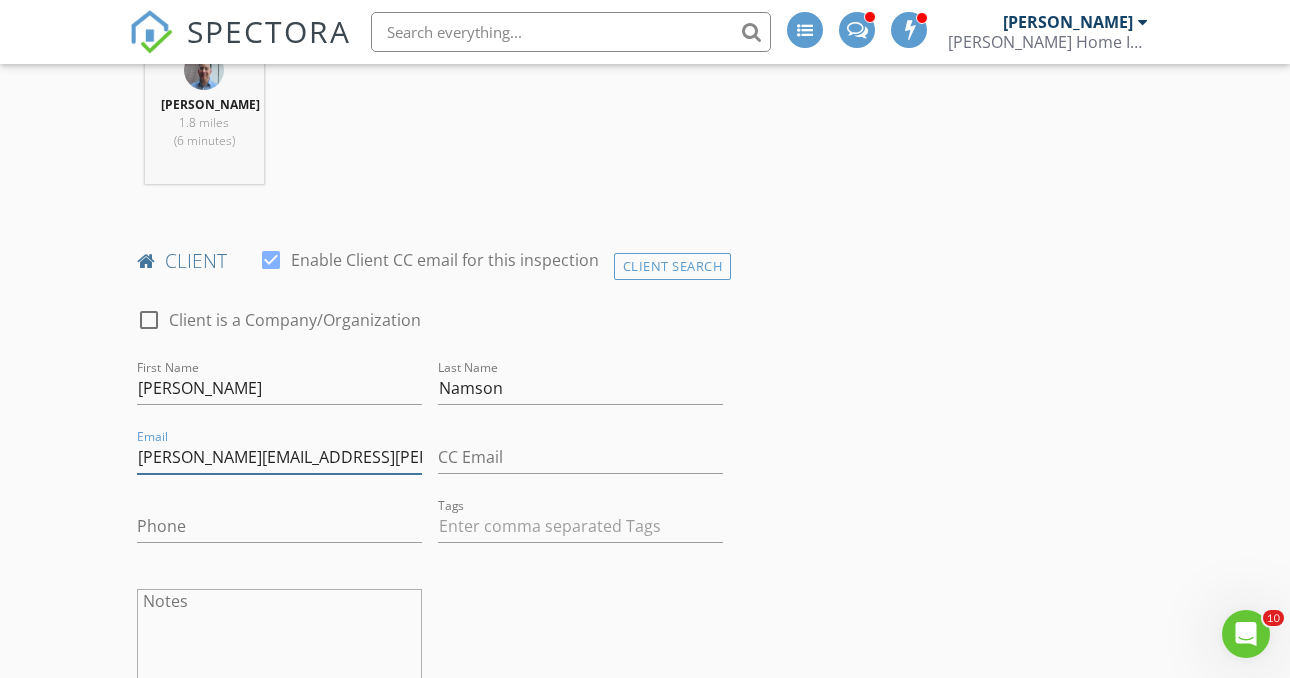 type on "[PERSON_NAME][EMAIL_ADDRESS][PERSON_NAME][DOMAIN_NAME]" 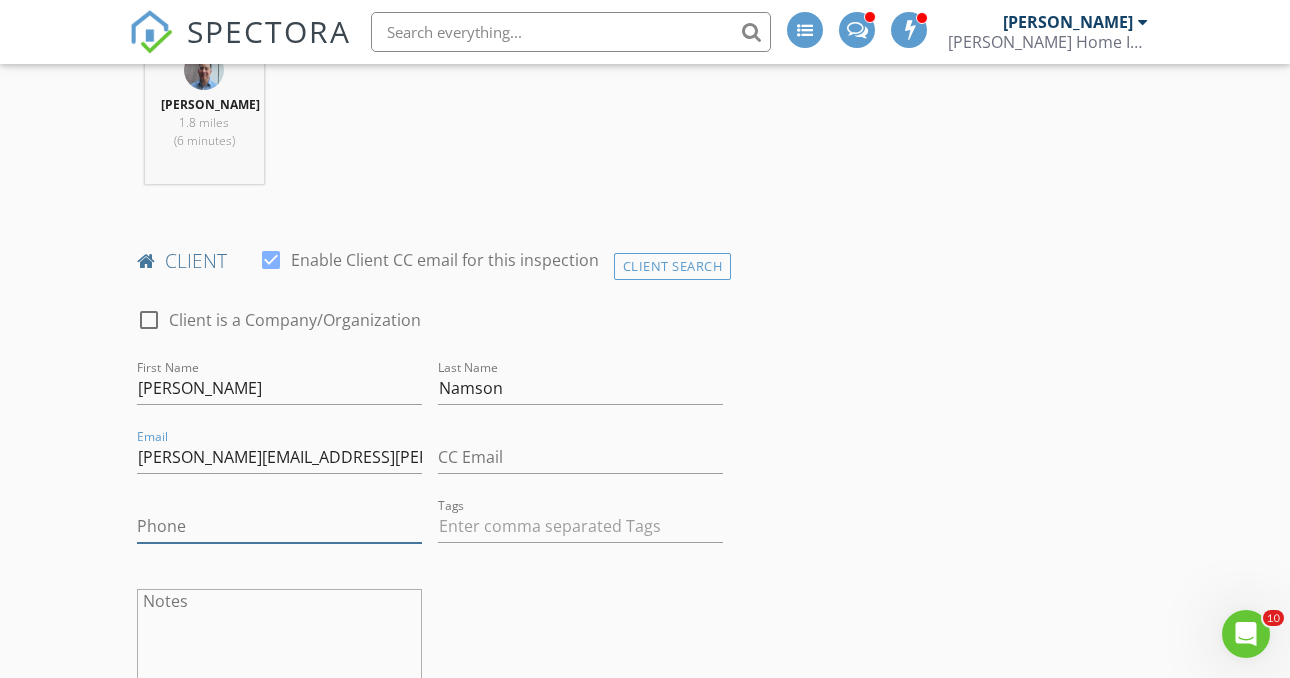 click on "Phone" at bounding box center [279, 526] 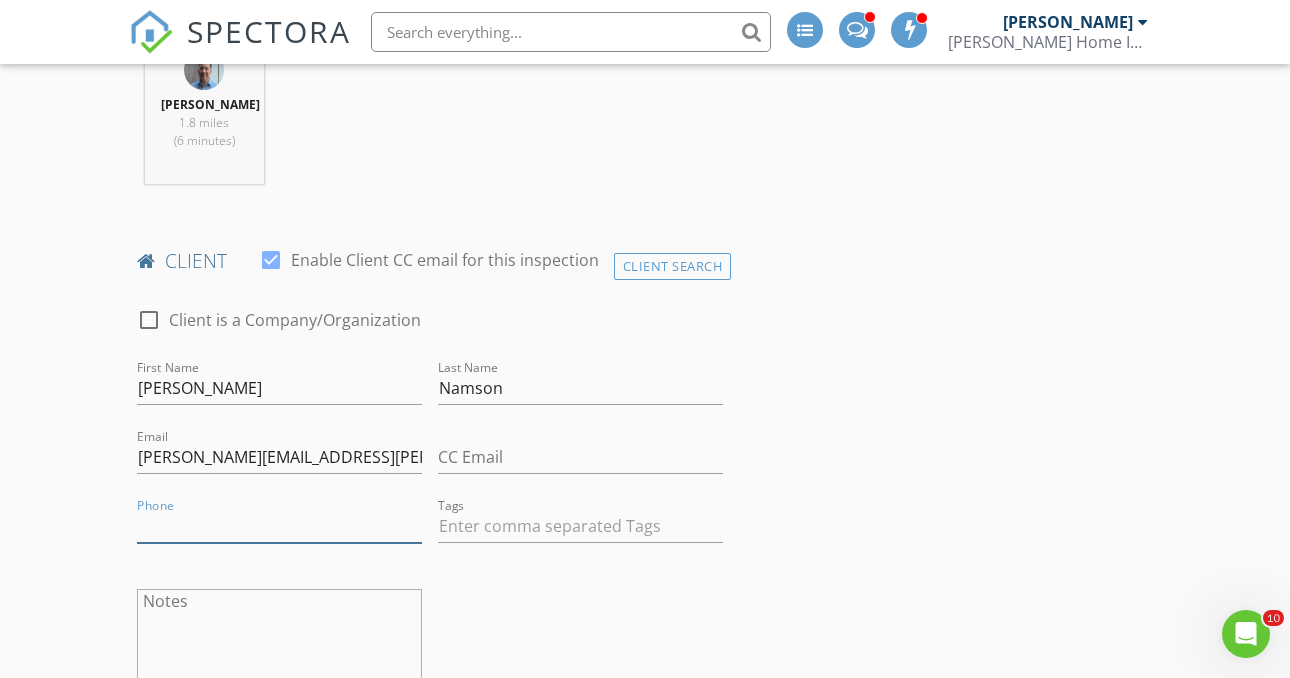 paste on "181-890-3043" 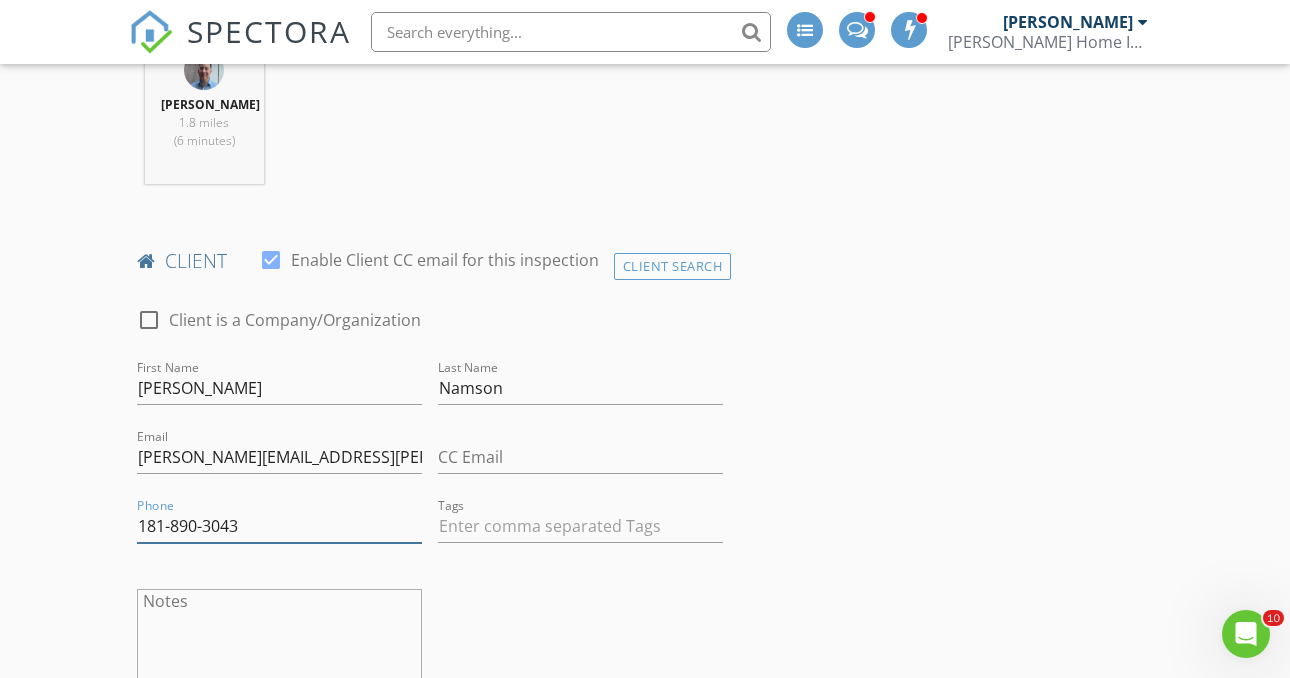 click on "181-890-3043" at bounding box center [279, 526] 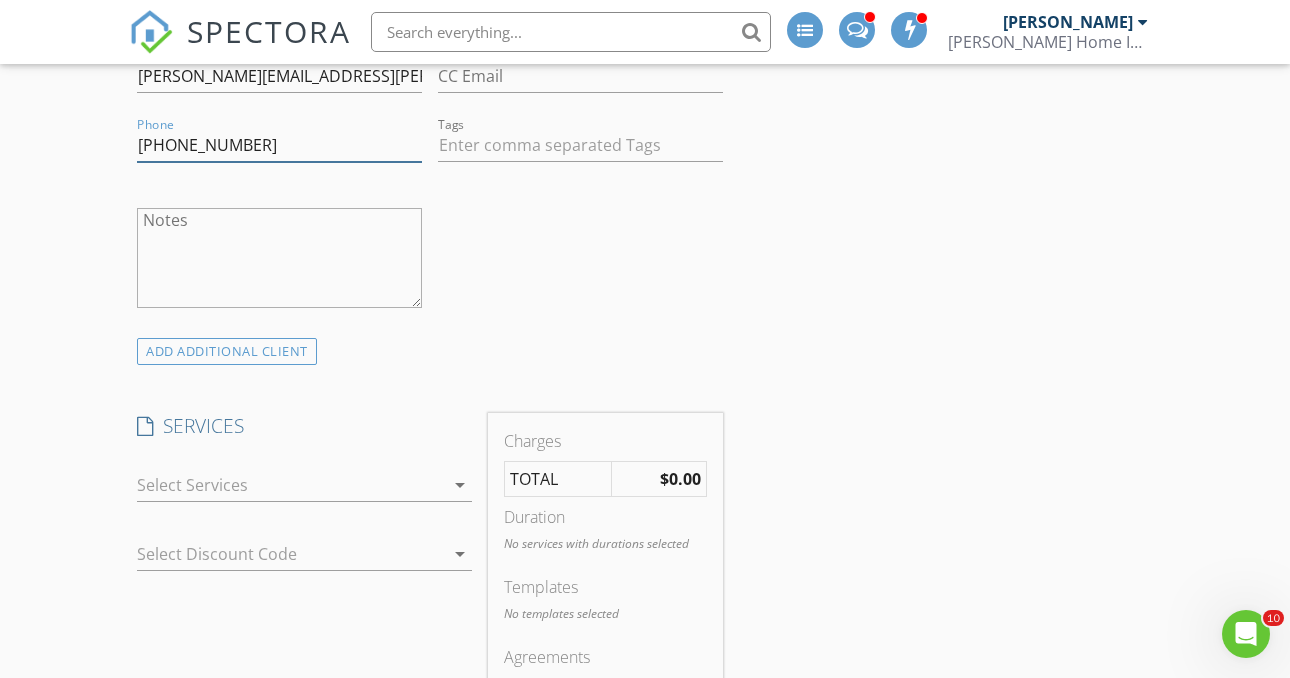 scroll, scrollTop: 1259, scrollLeft: 0, axis: vertical 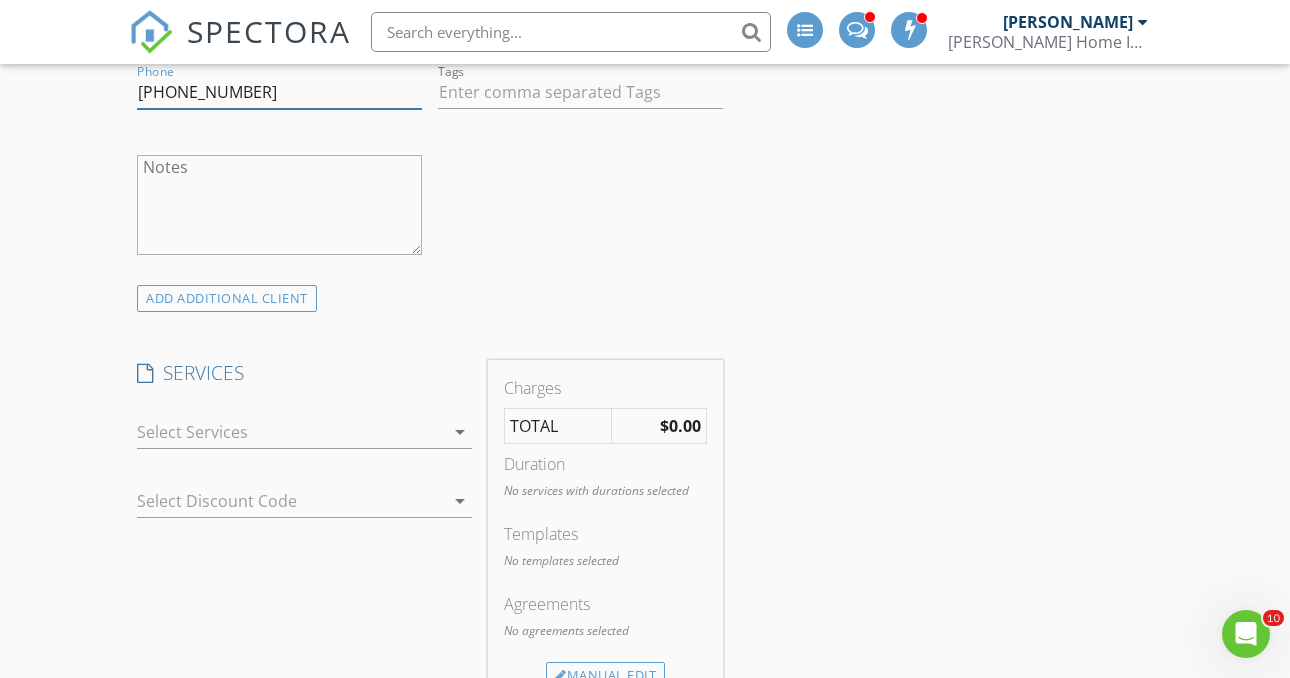 type on "[PHONE_NUMBER]" 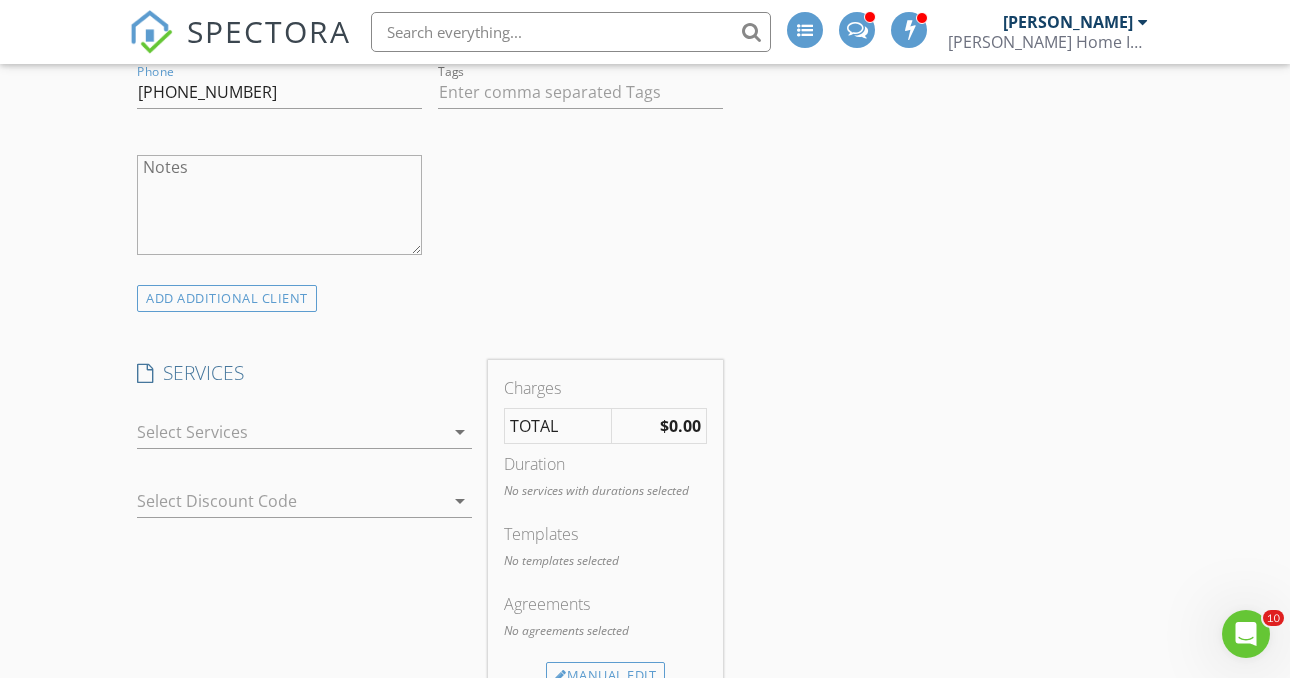 click on "arrow_drop_down" at bounding box center (460, 432) 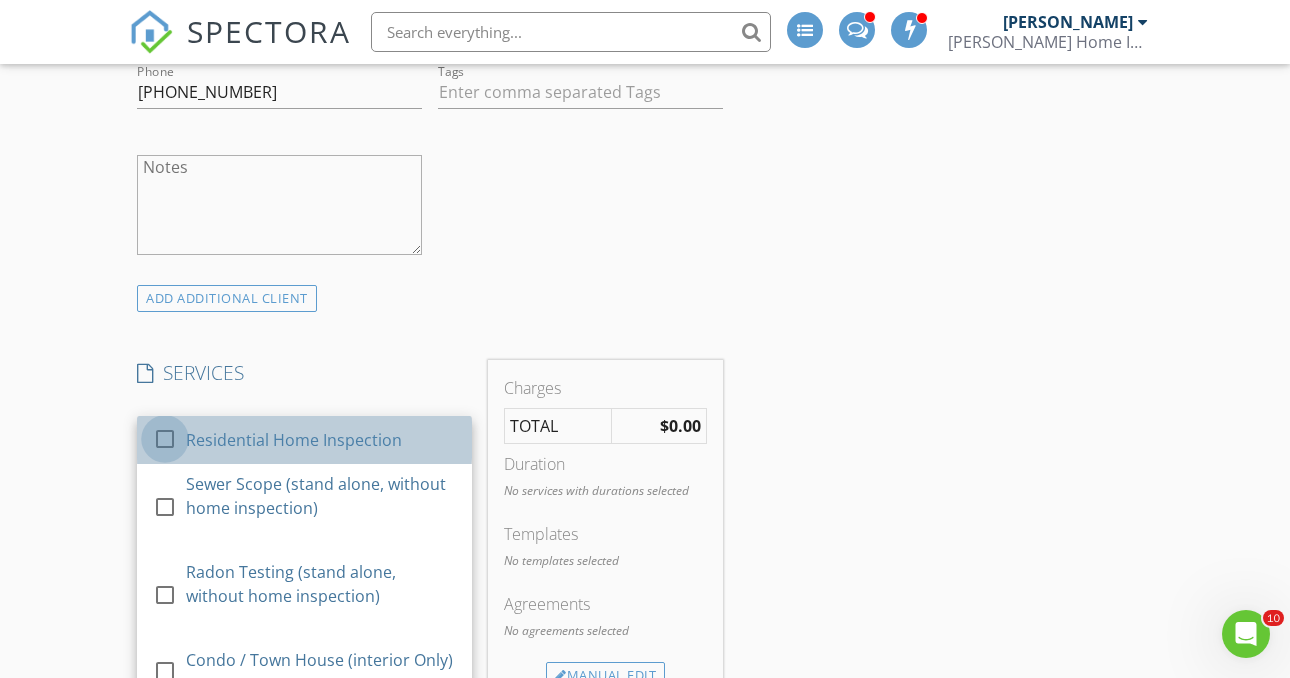 click at bounding box center (165, 439) 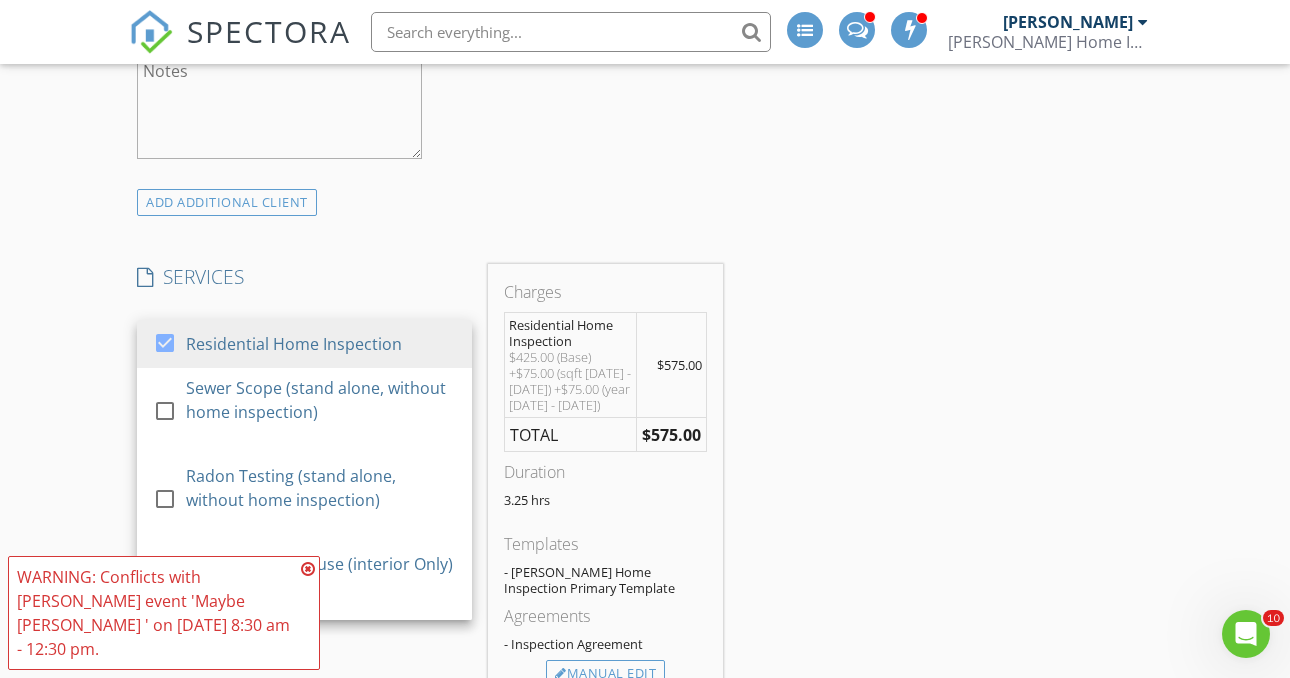 scroll, scrollTop: 1362, scrollLeft: 0, axis: vertical 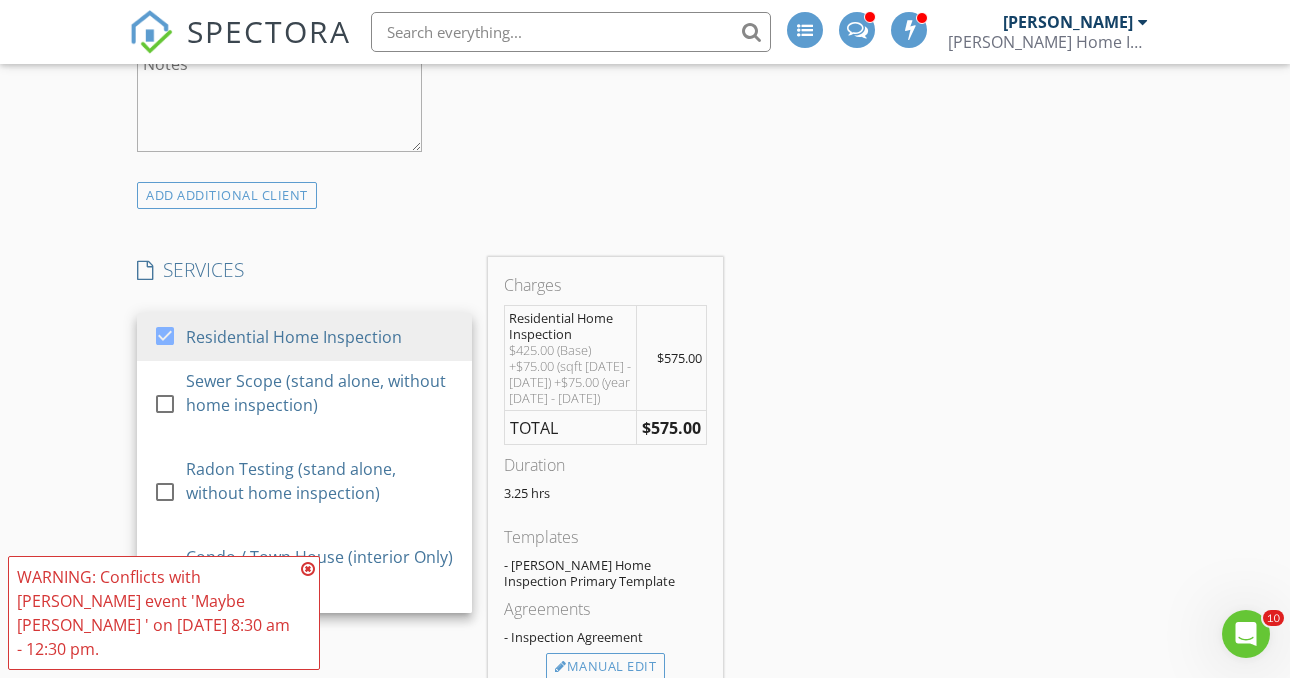 click on "INSPECTOR(S)
check_box_outline_blank   [PERSON_NAME]     check_box_outline_blank   [PERSON_NAME]     check_box   [PERSON_NAME]   PRIMARY   check_box_outline_blank   [PERSON_NAME]     [PERSON_NAME] arrow_drop_down   check_box_outline_blank [PERSON_NAME] specifically requested
Date/Time
[DATE] 8:30 AM
Location
Address Search       Address [STREET_ADDRESS][US_STATE] Multnomah     Square Feet 1964   Year Built 1941   Foundation arrow_drop_down     [PERSON_NAME]     1.8 miles     (6 minutes)
client
check_box Enable Client CC email for this inspection   Client Search     check_box_outline_blank Client is a Company/Organization     First Name [PERSON_NAME]   Last Name [PERSON_NAME]   Email [PERSON_NAME][EMAIL_ADDRESS][PERSON_NAME][DOMAIN_NAME]   CC Email   Phone [PHONE_NUMBER]         Tags         Notes
ADD ADDITIONAL client" at bounding box center (430, 641) 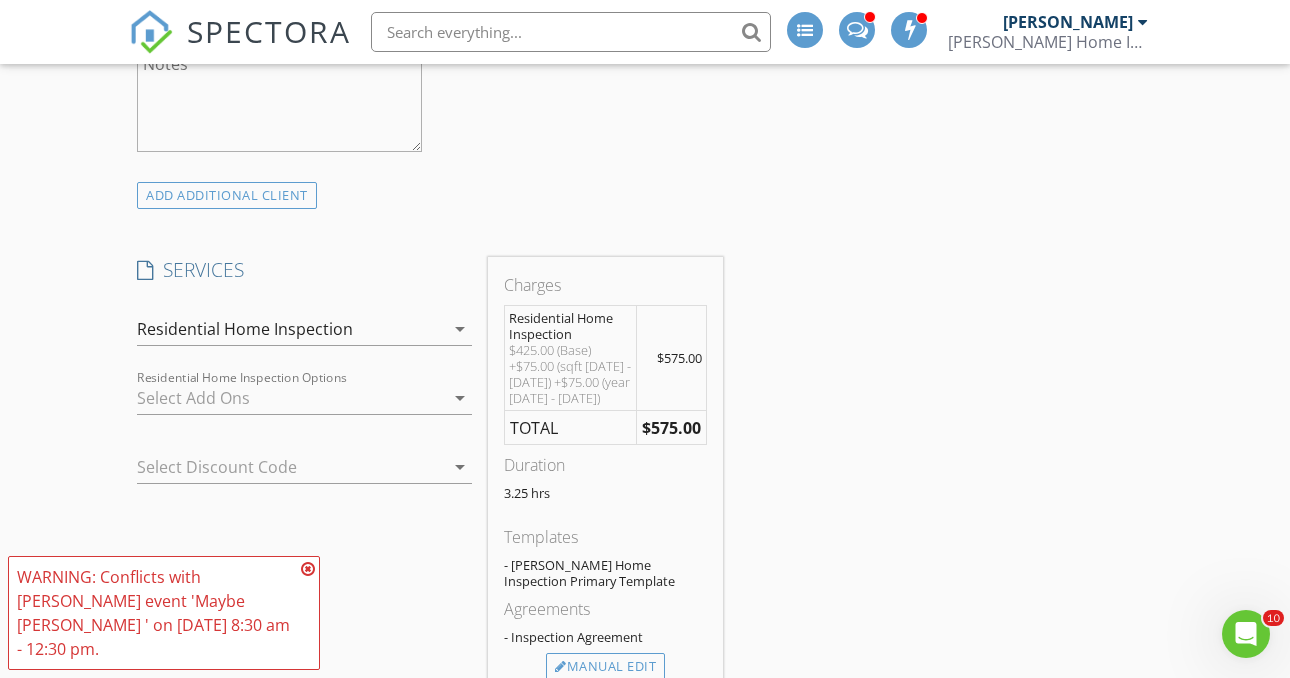 click on "arrow_drop_down" at bounding box center (460, 398) 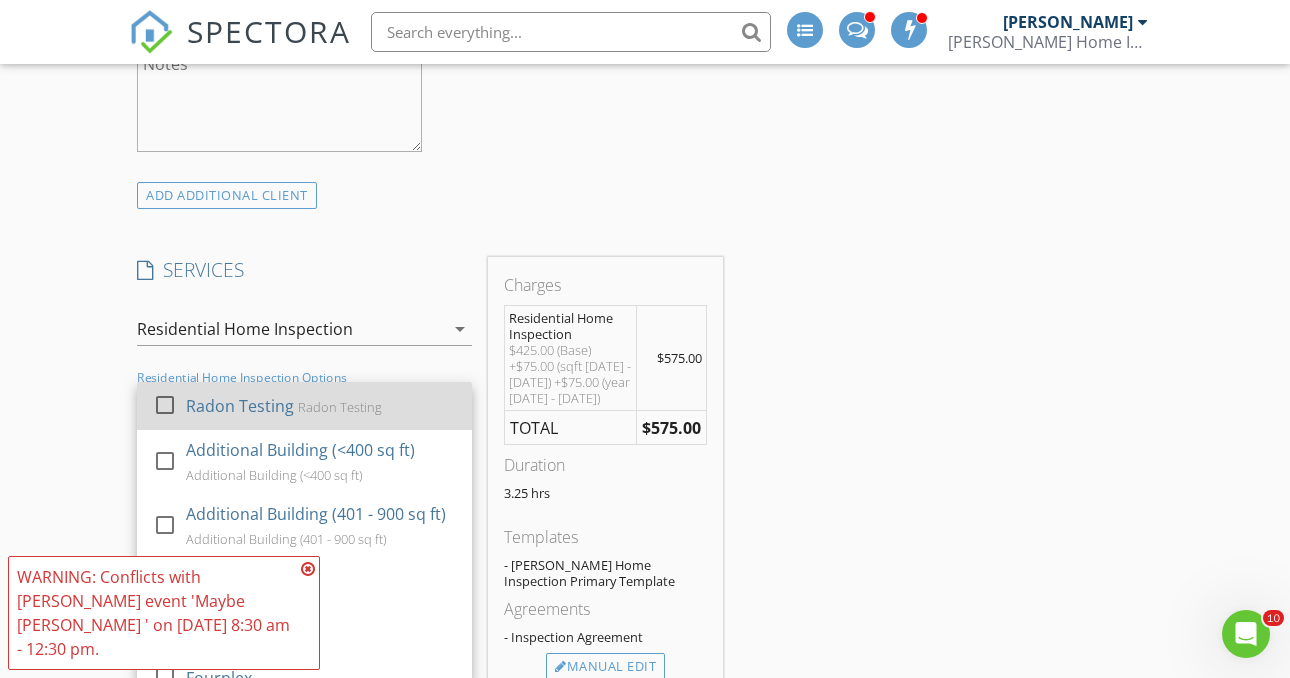click at bounding box center [165, 405] 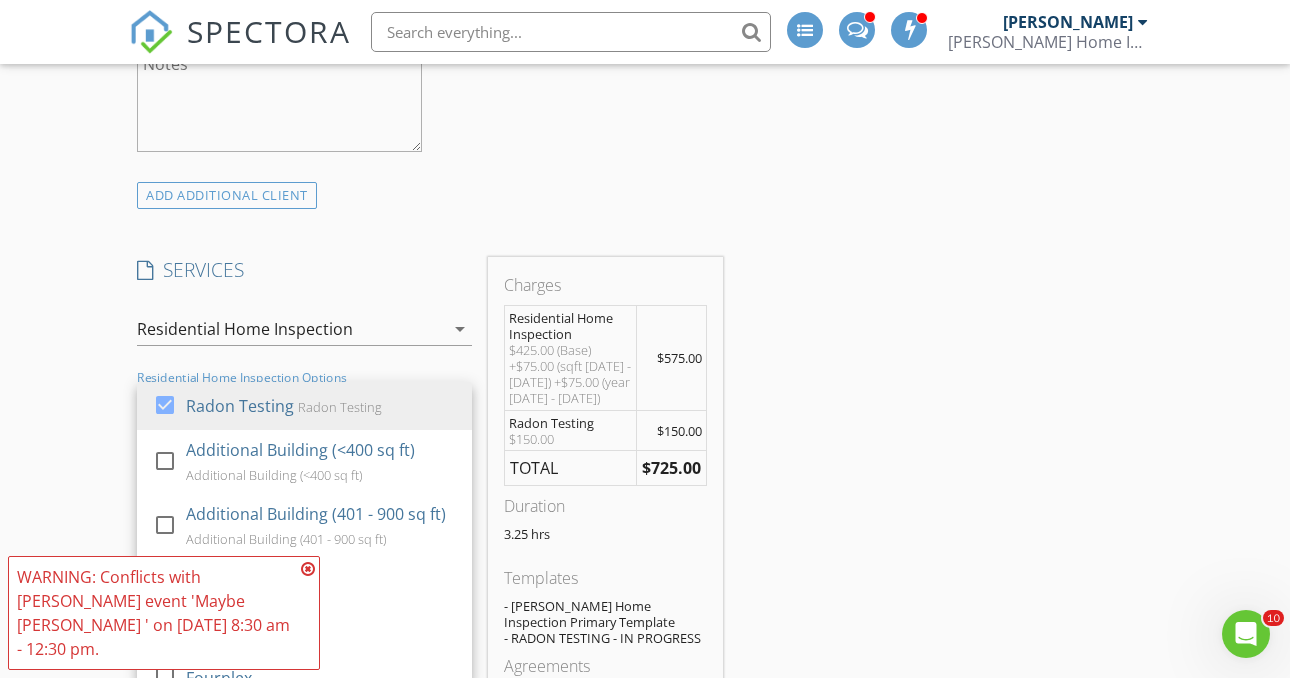 click at bounding box center [308, 569] 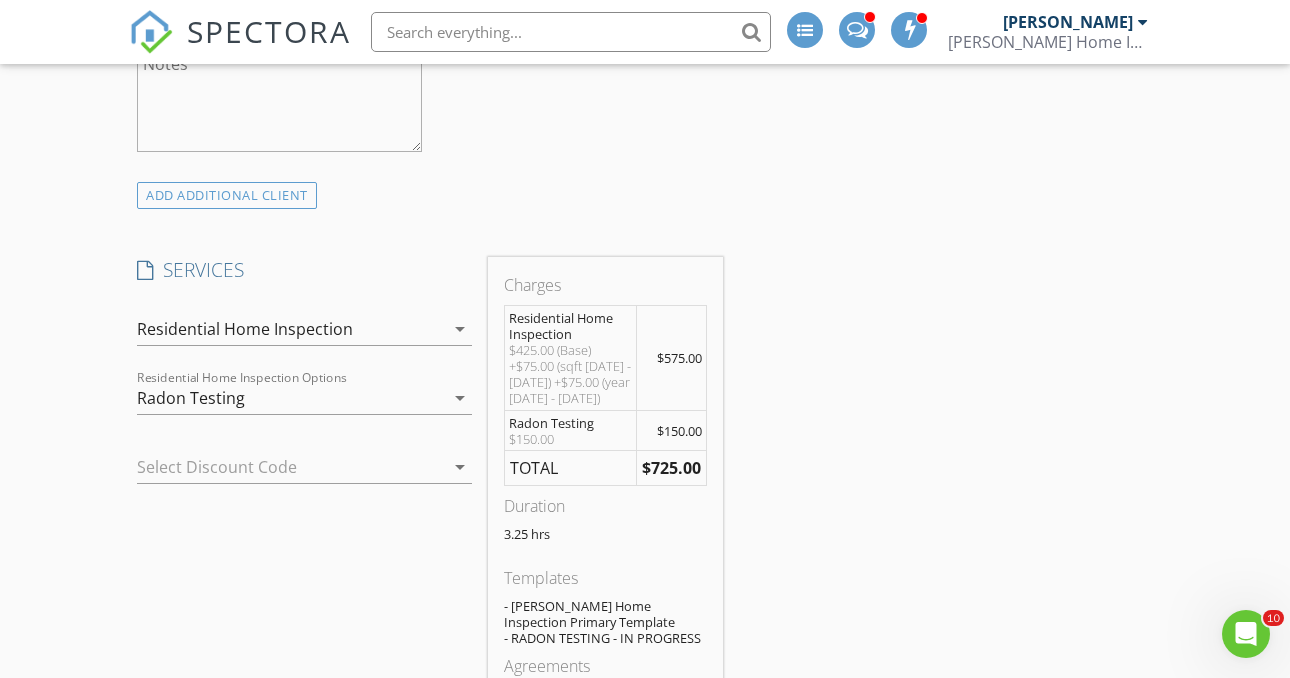 click on "arrow_drop_down" at bounding box center [460, 398] 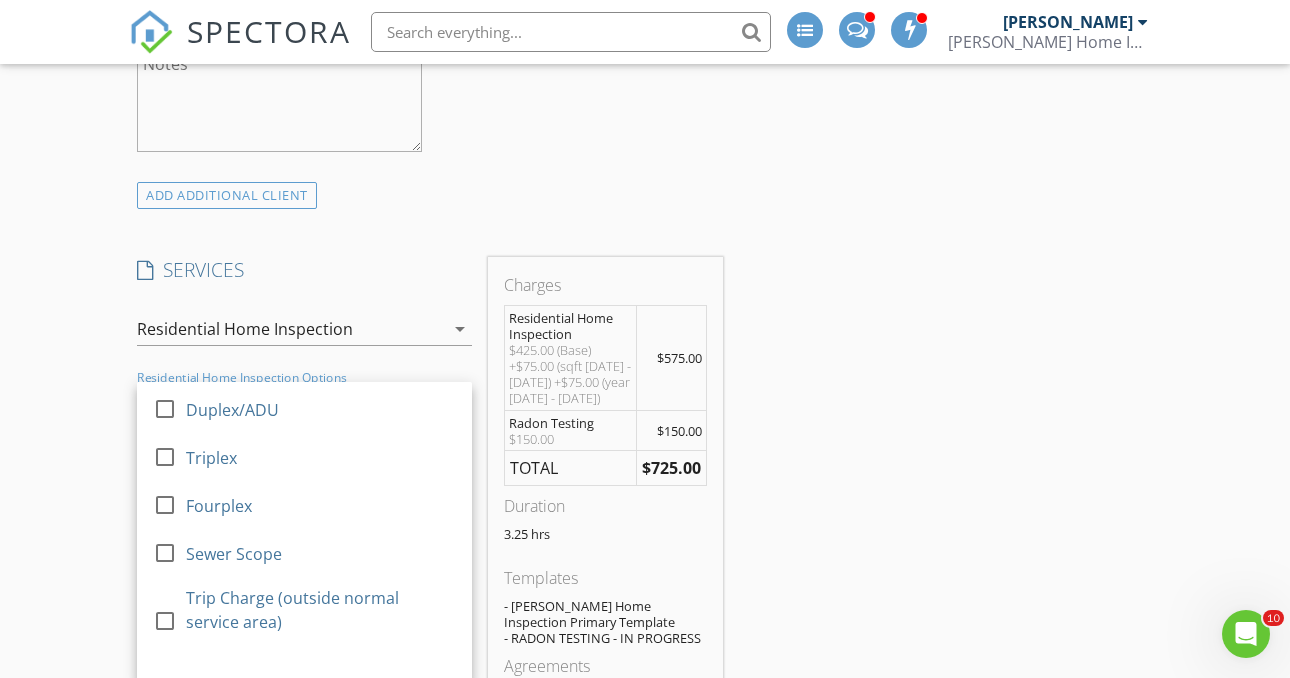 scroll, scrollTop: 176, scrollLeft: 0, axis: vertical 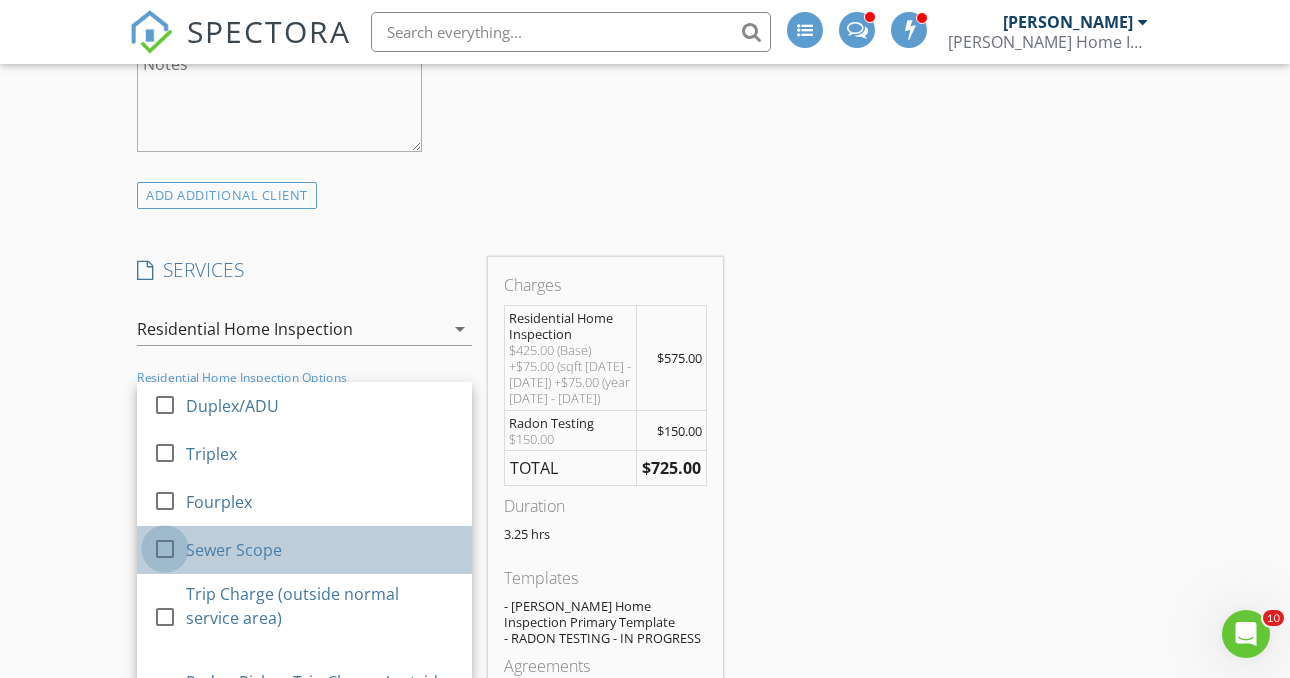 click at bounding box center (165, 549) 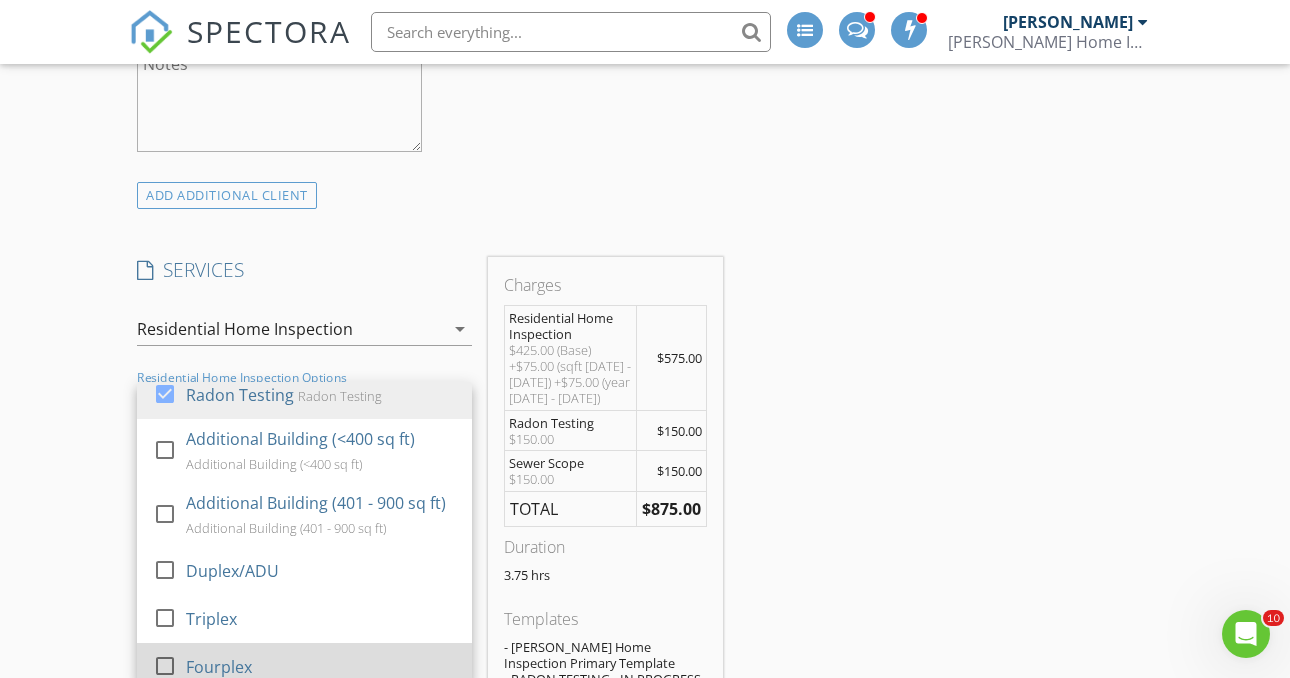 scroll, scrollTop: 0, scrollLeft: 0, axis: both 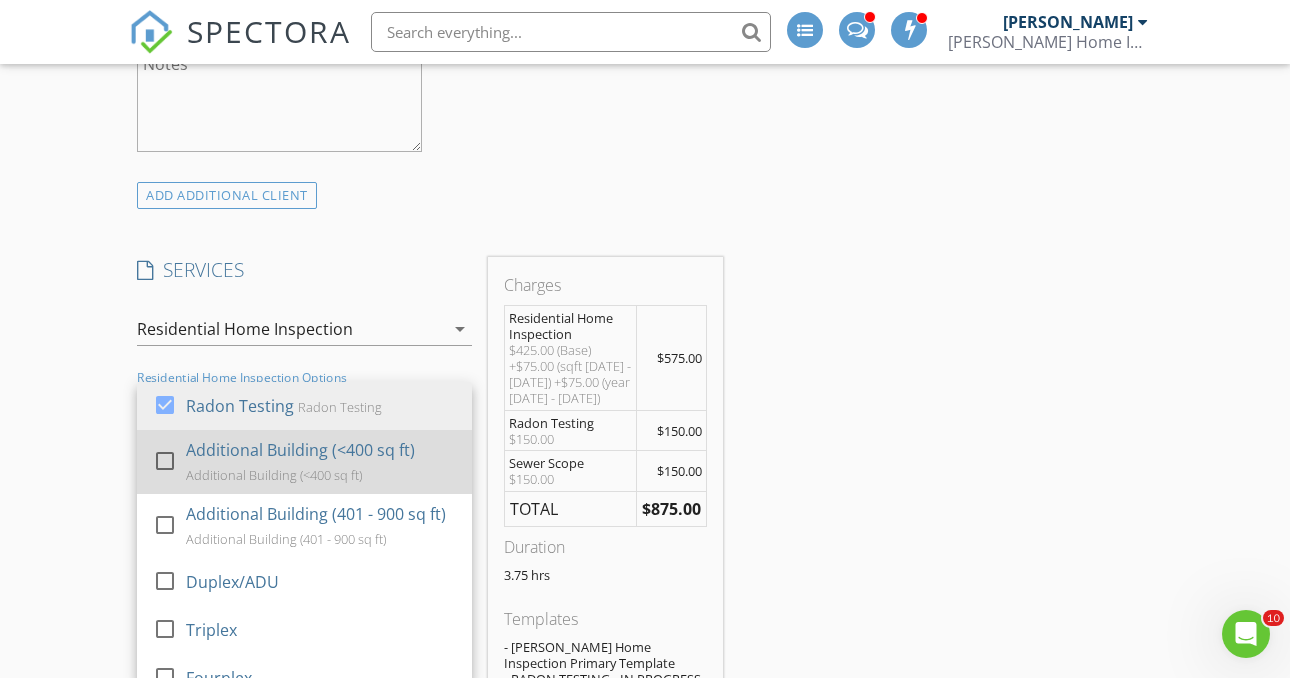 click at bounding box center [165, 461] 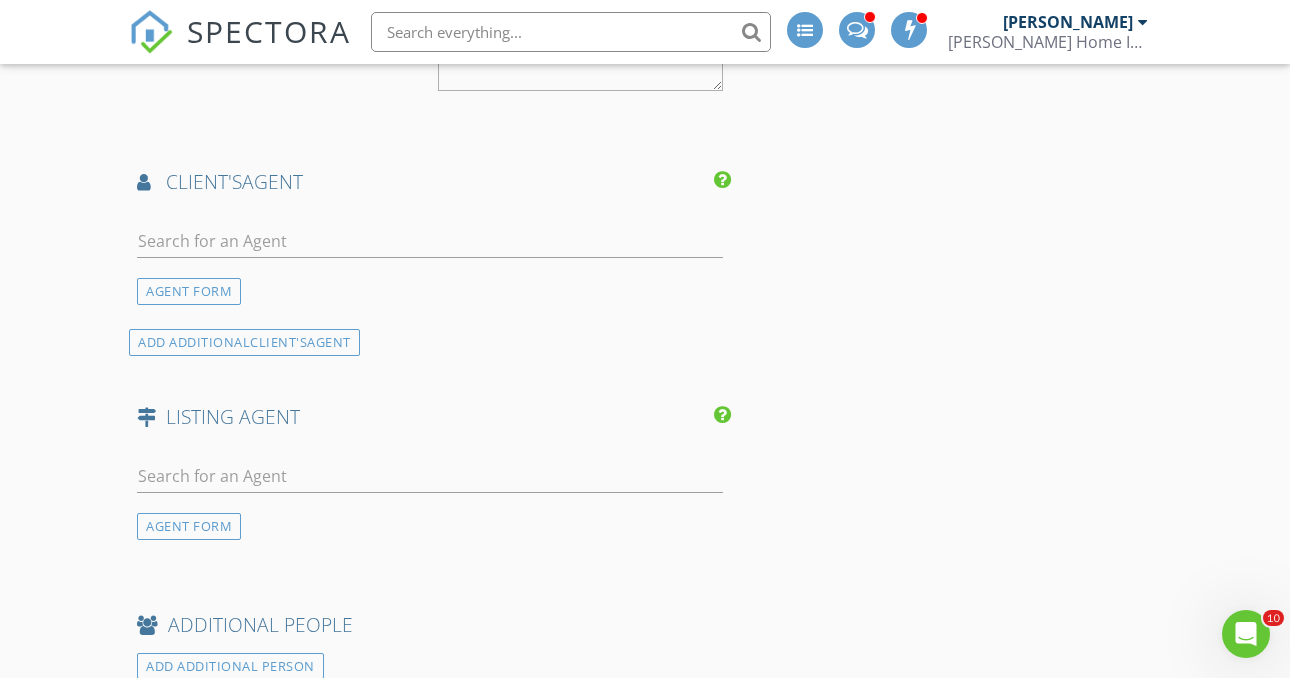 scroll, scrollTop: 2570, scrollLeft: 0, axis: vertical 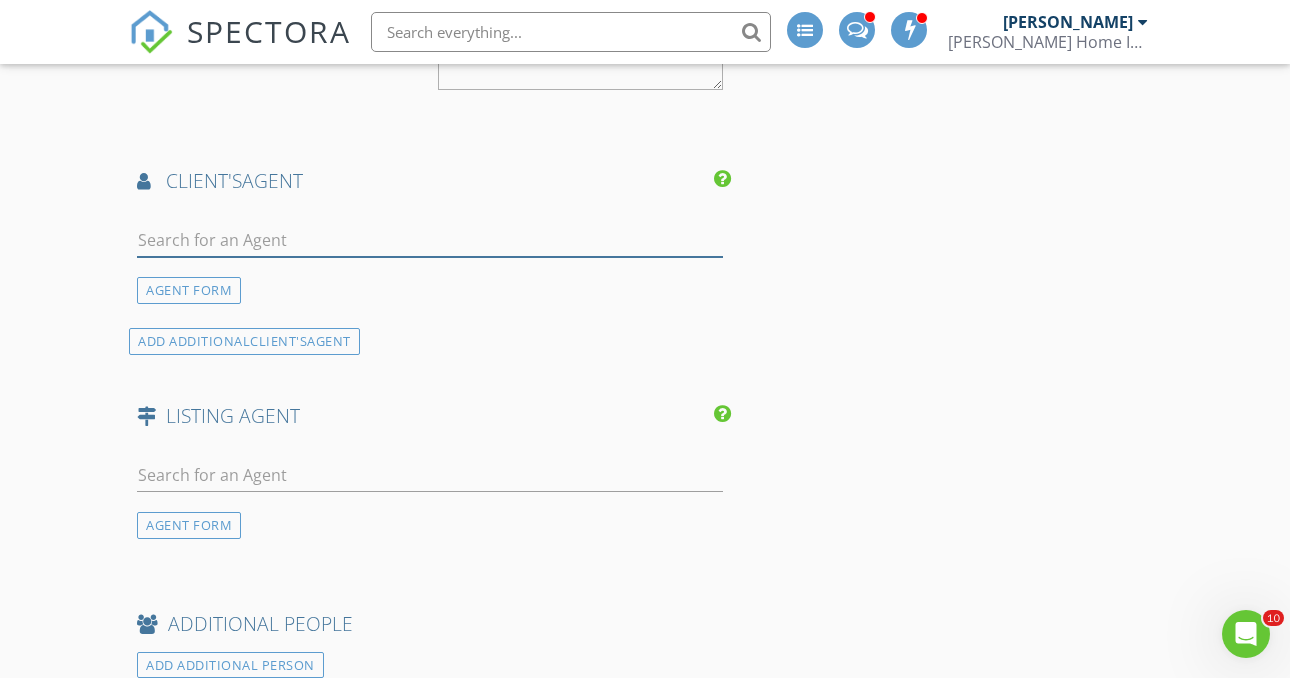 click at bounding box center [430, 240] 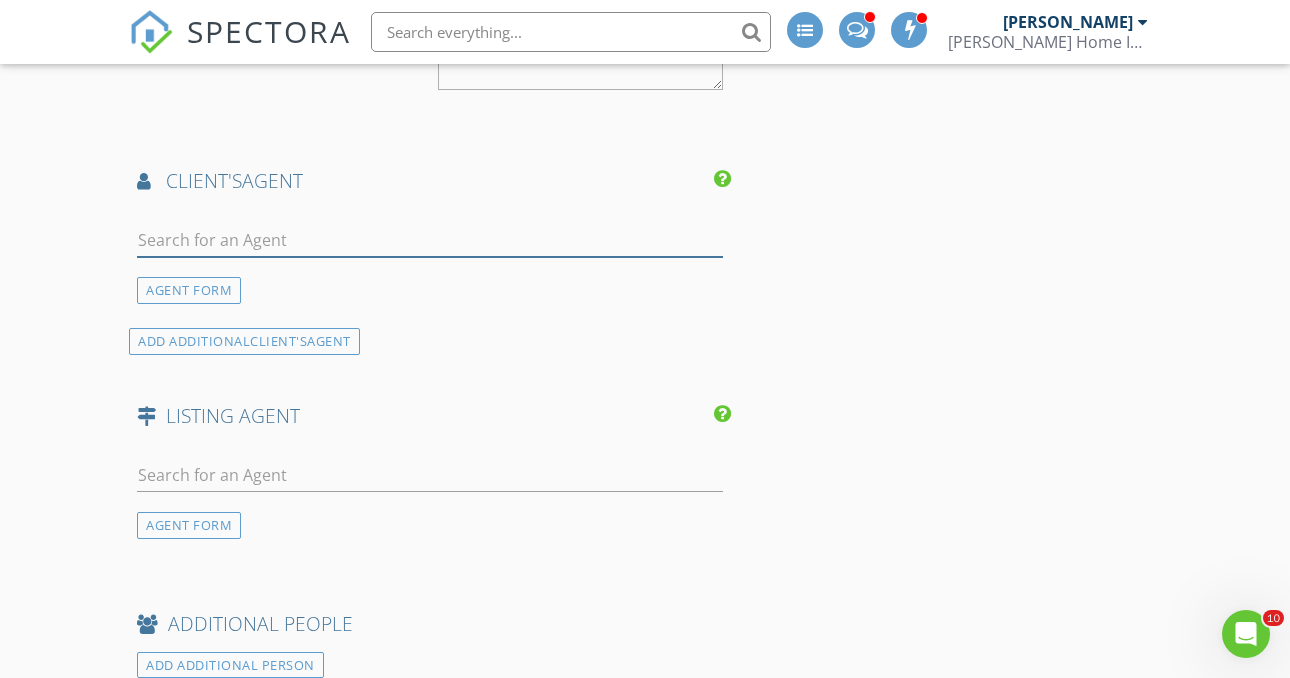type on "r" 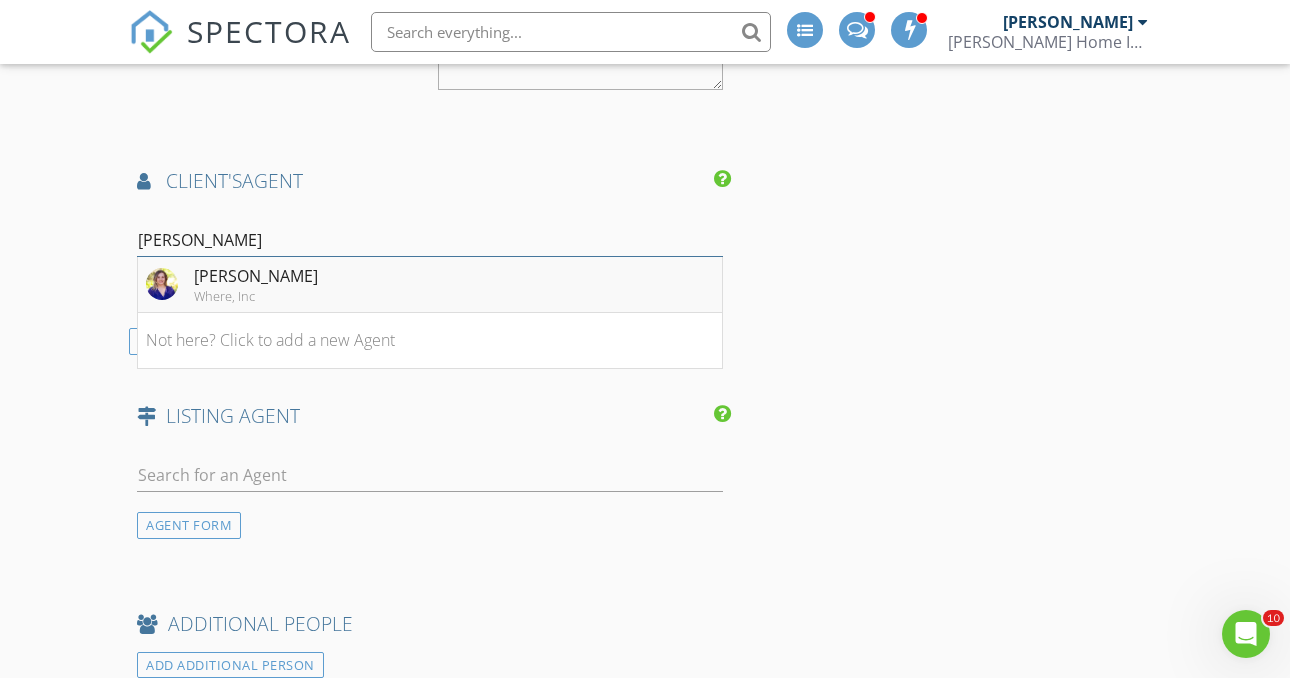 type on "[PERSON_NAME]" 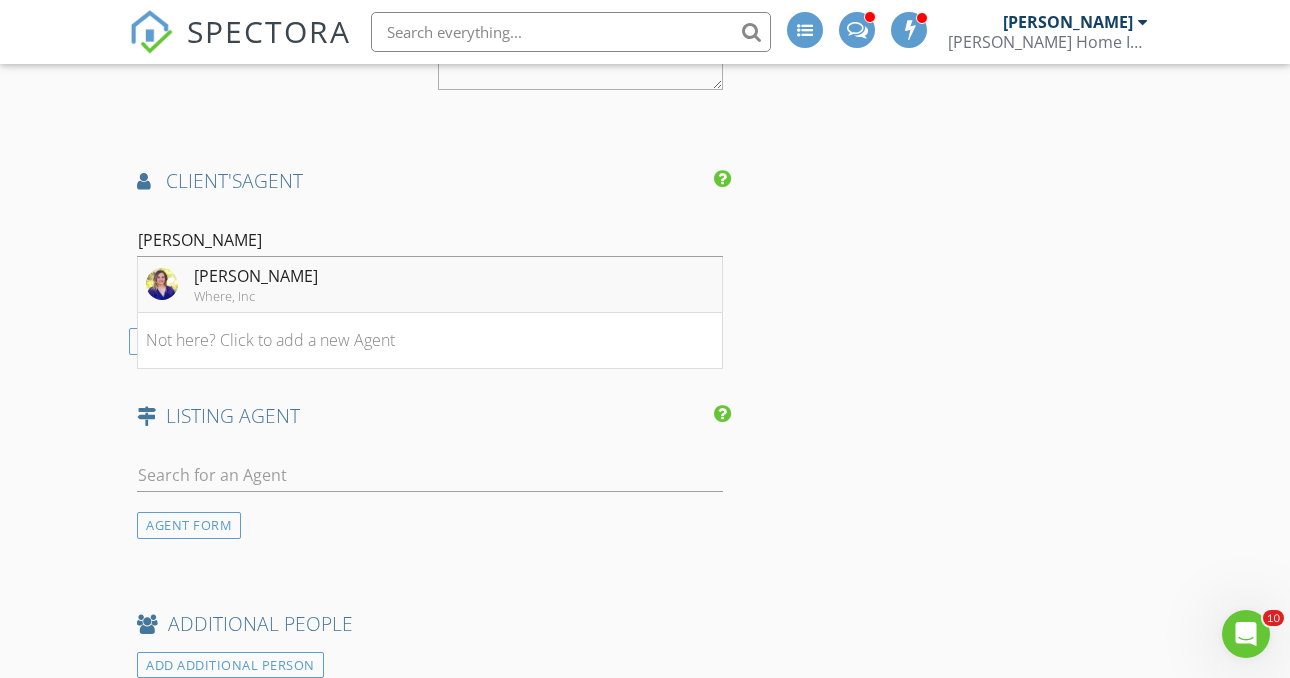 click on "Where, Inc" at bounding box center [256, 296] 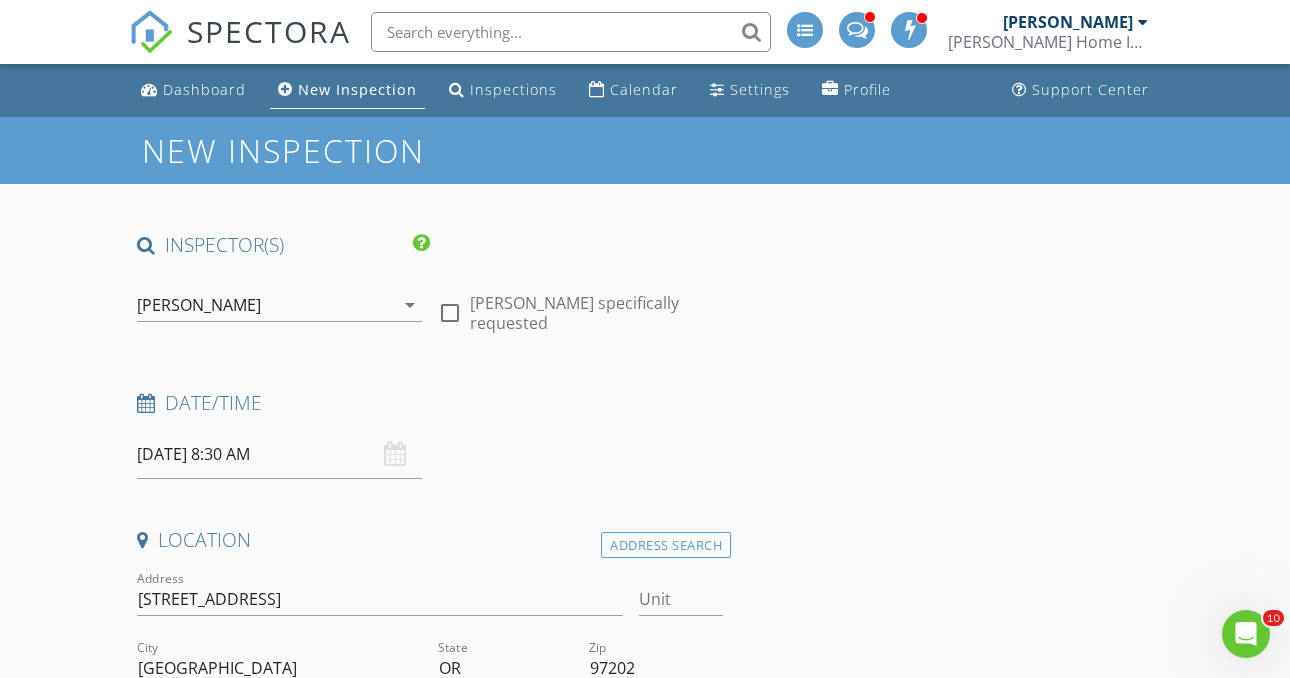scroll, scrollTop: 42, scrollLeft: 0, axis: vertical 